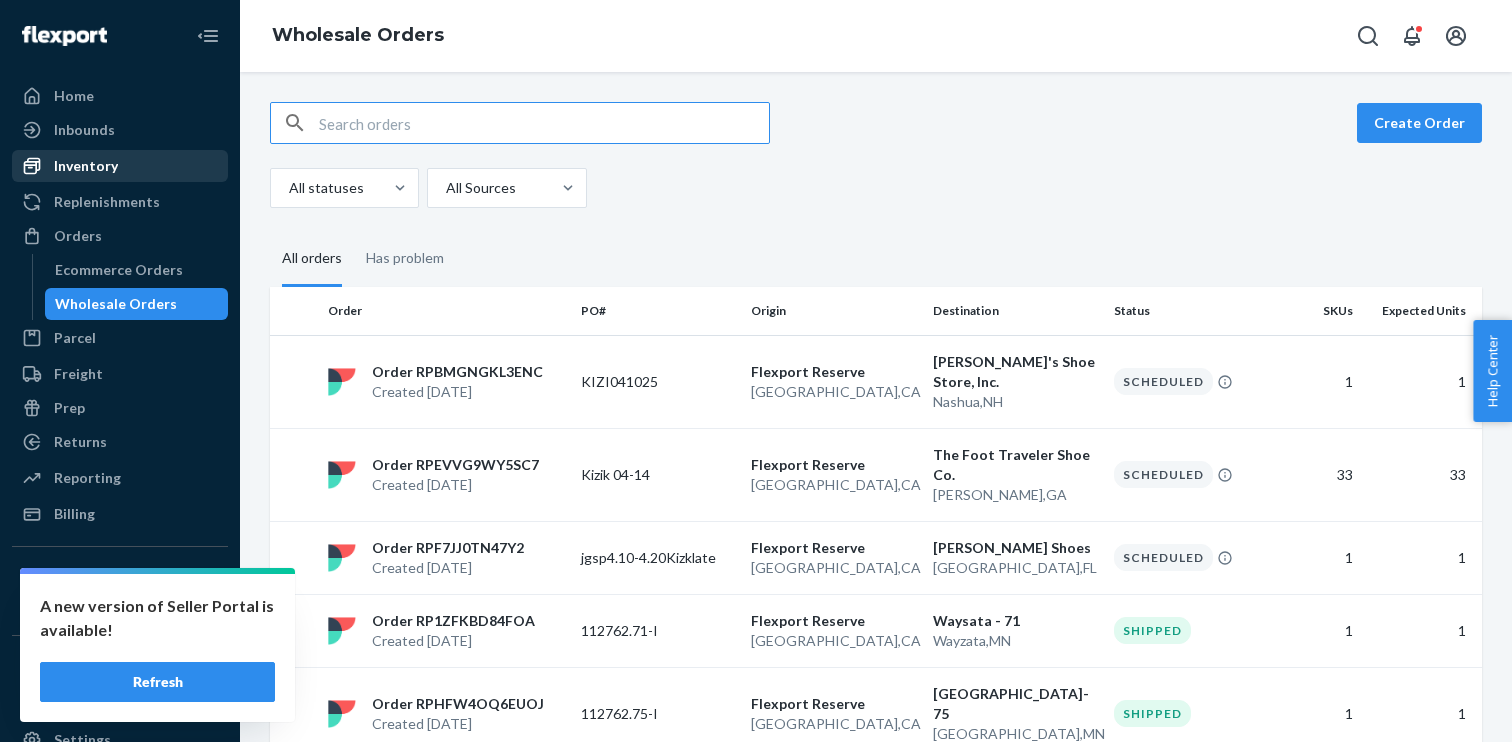 scroll, scrollTop: 0, scrollLeft: 0, axis: both 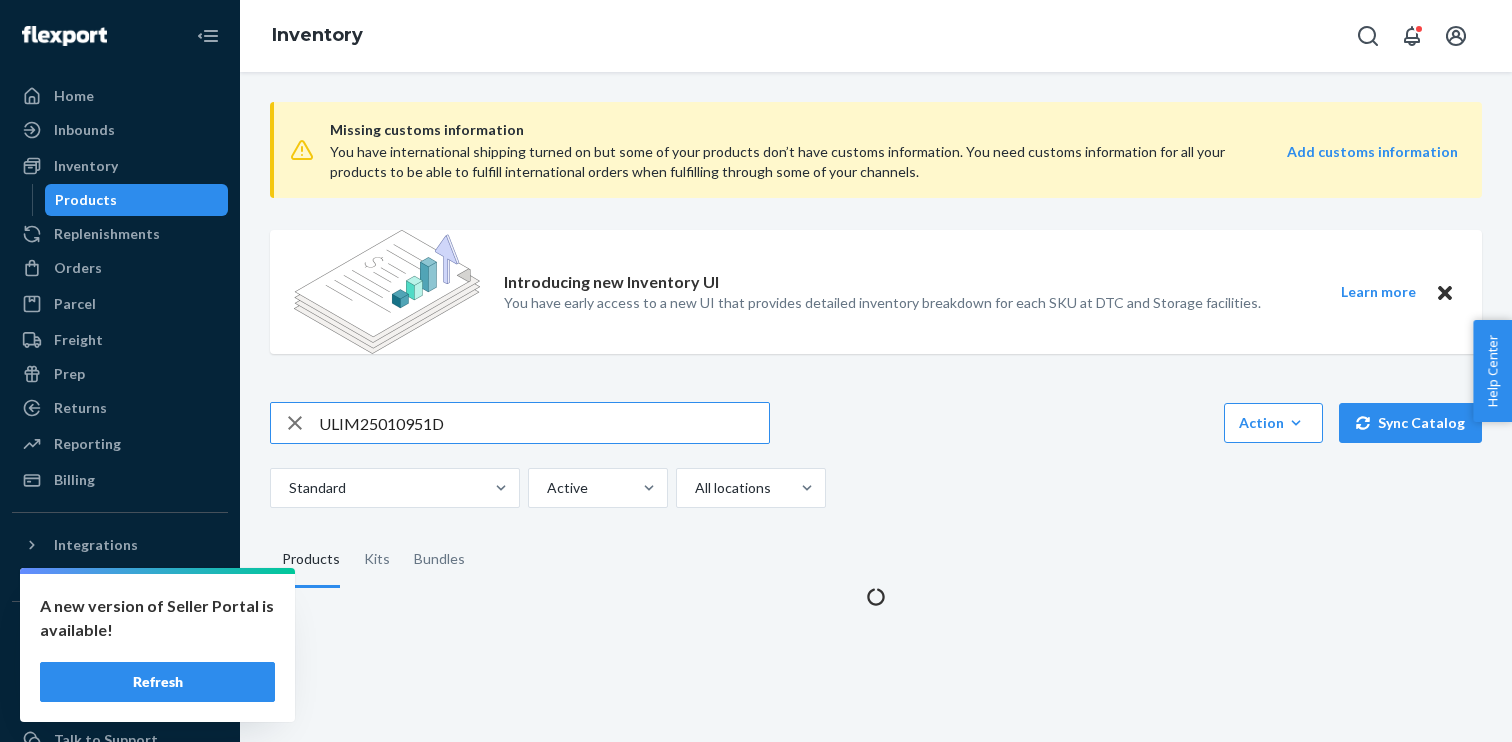 click on "ULIM25010951D" at bounding box center (544, 423) 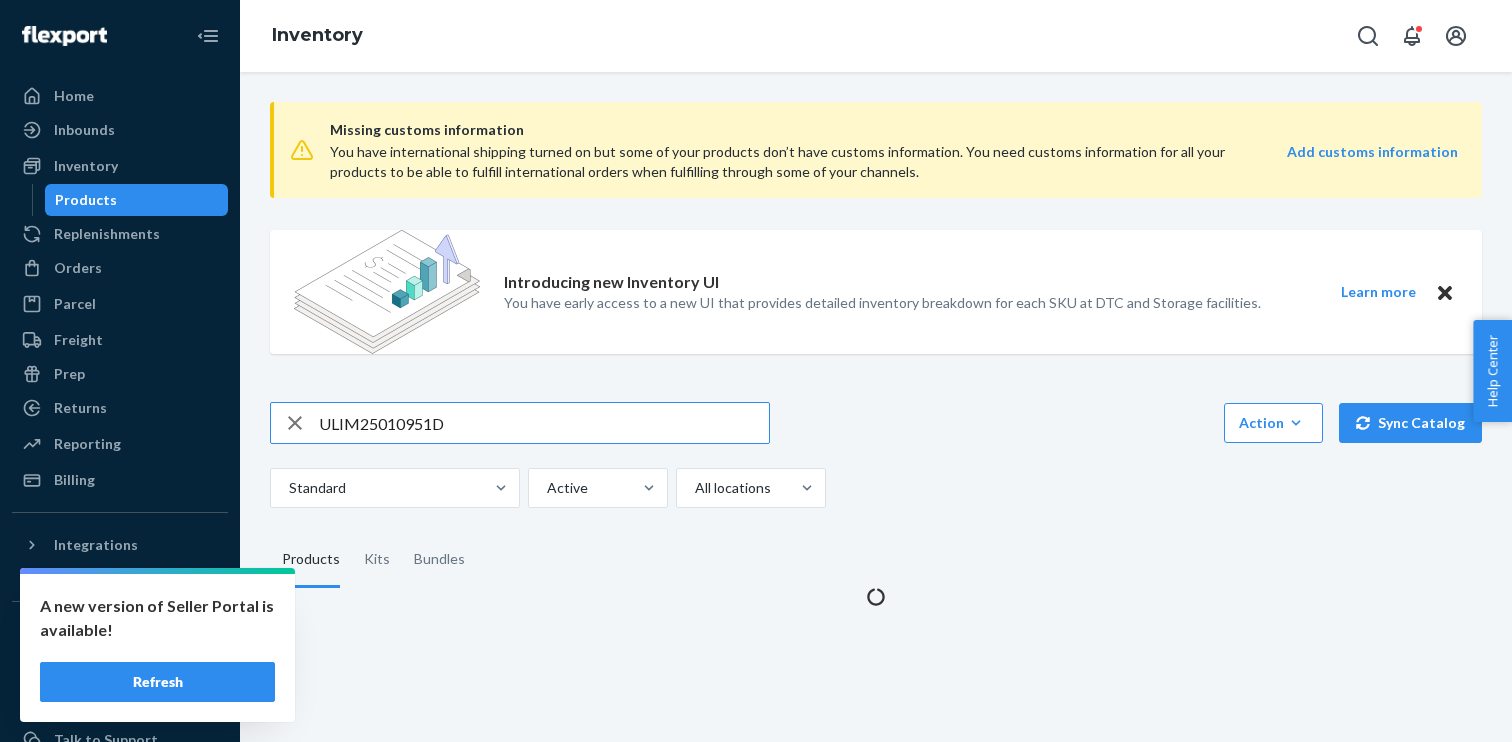 click on "ULIM25010951D" at bounding box center (544, 423) 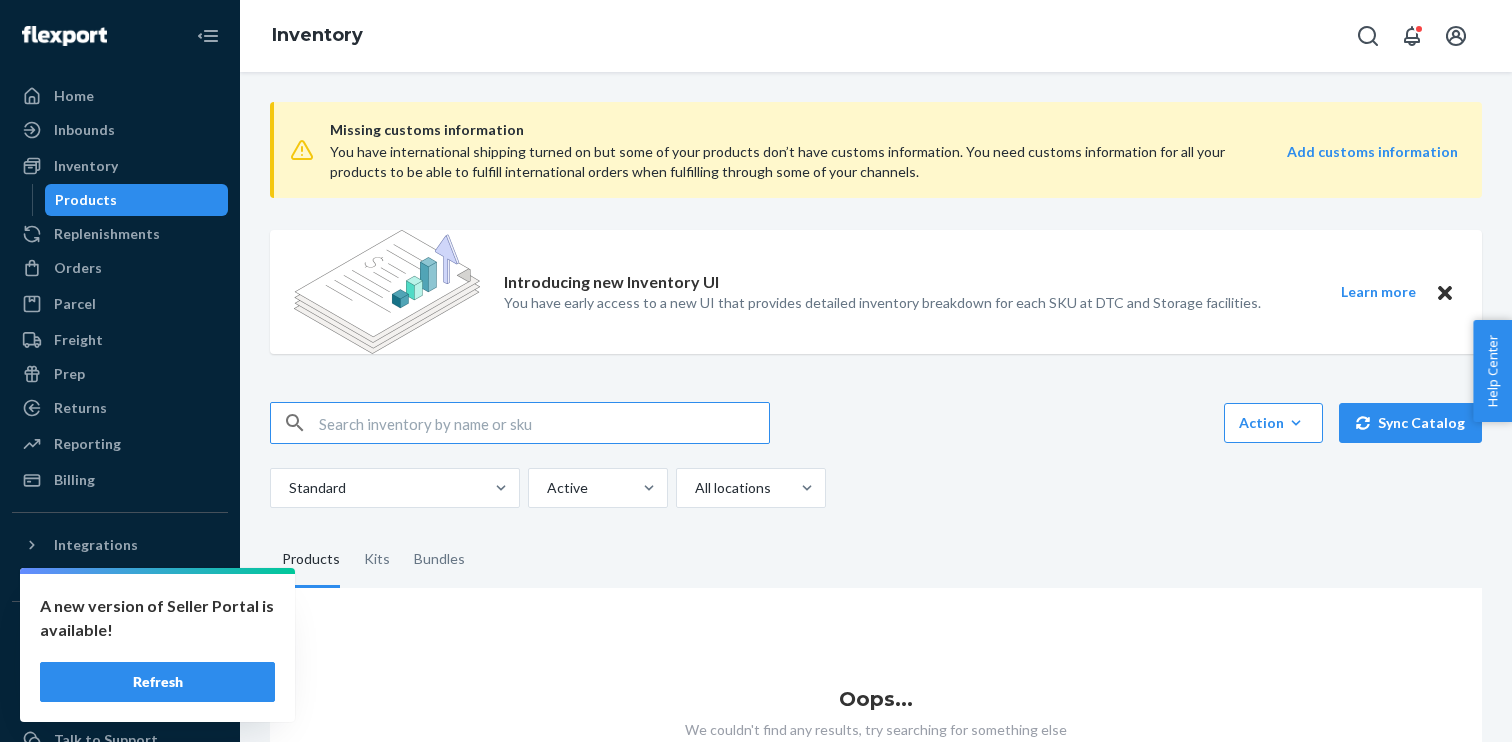 click at bounding box center (544, 423) 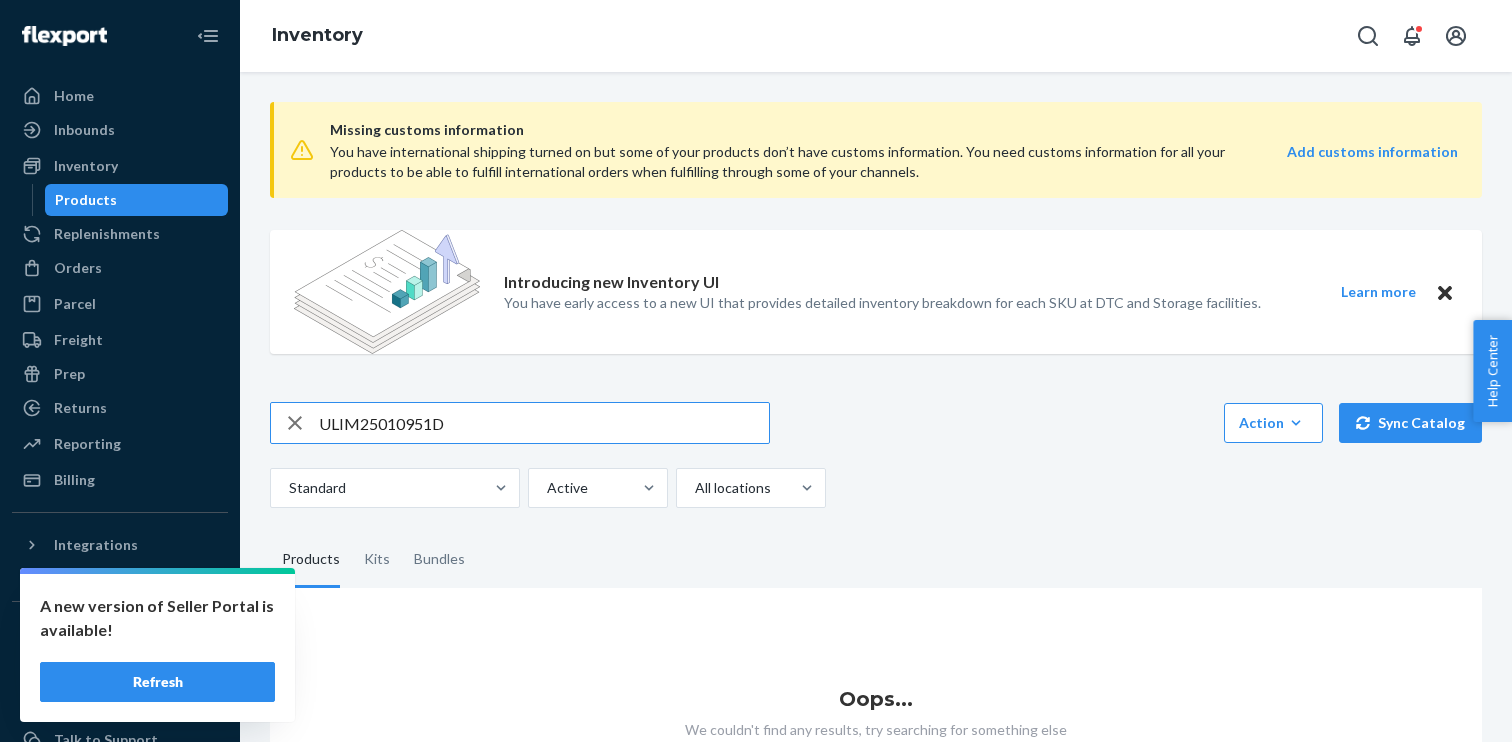 type on "ULIM25010951D" 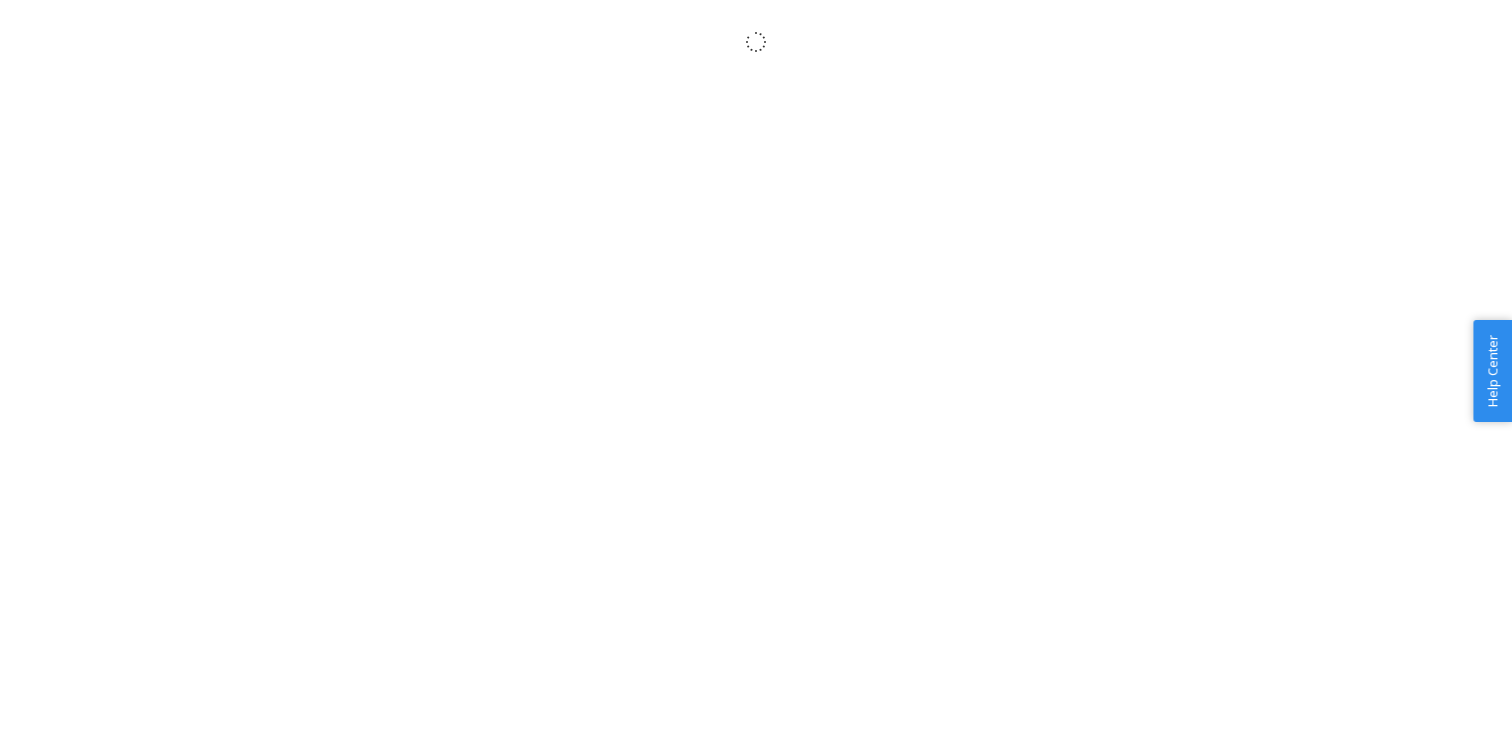 scroll, scrollTop: 0, scrollLeft: 0, axis: both 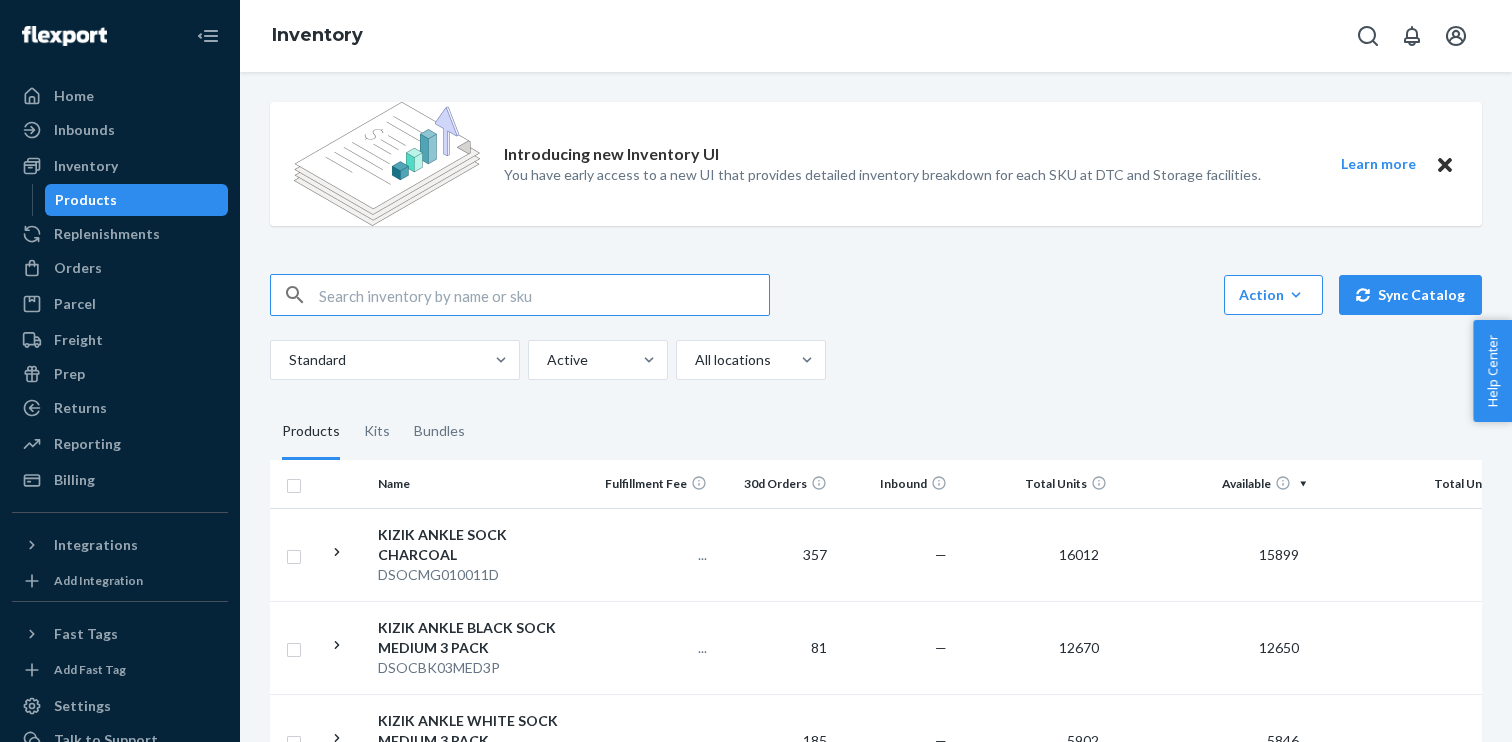 click at bounding box center (544, 295) 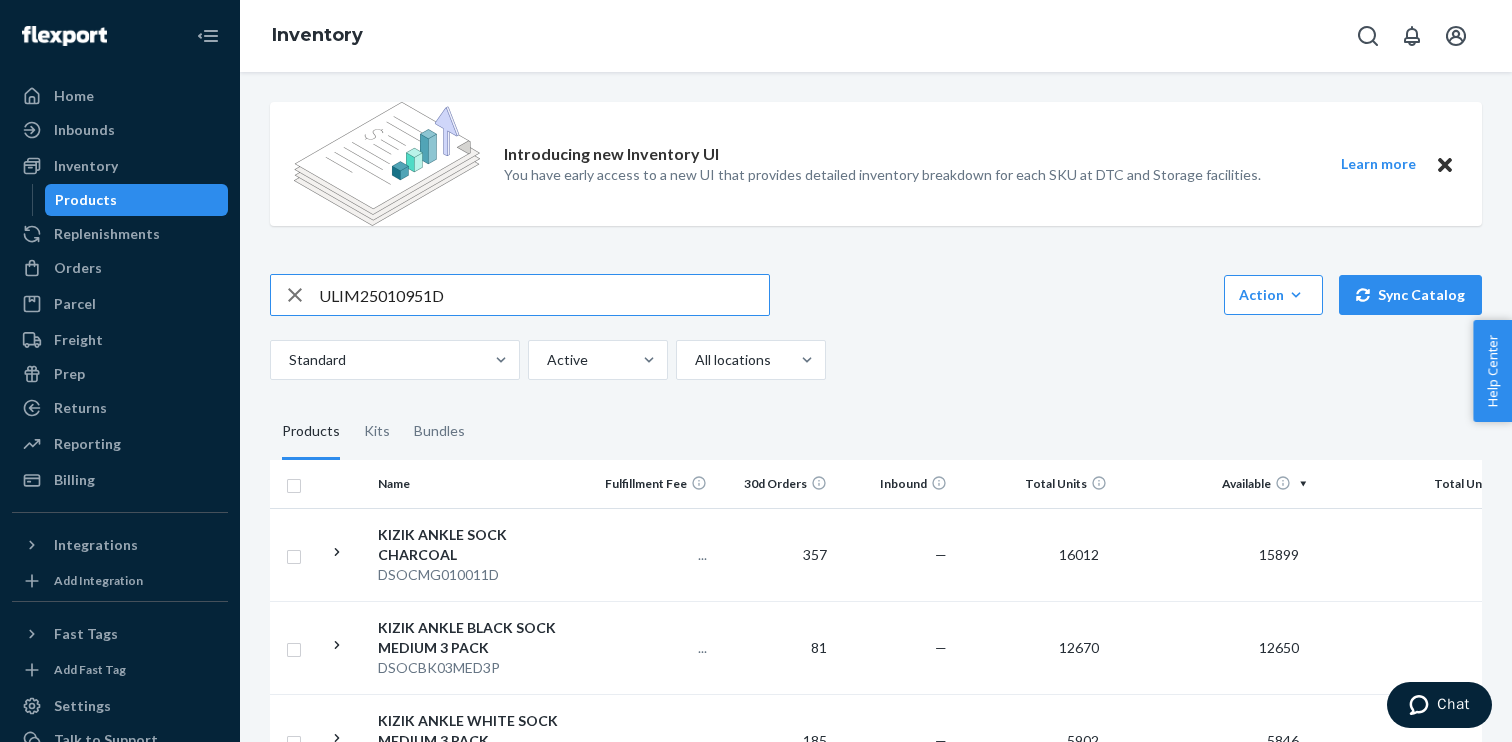 type on "ULIM25010951D" 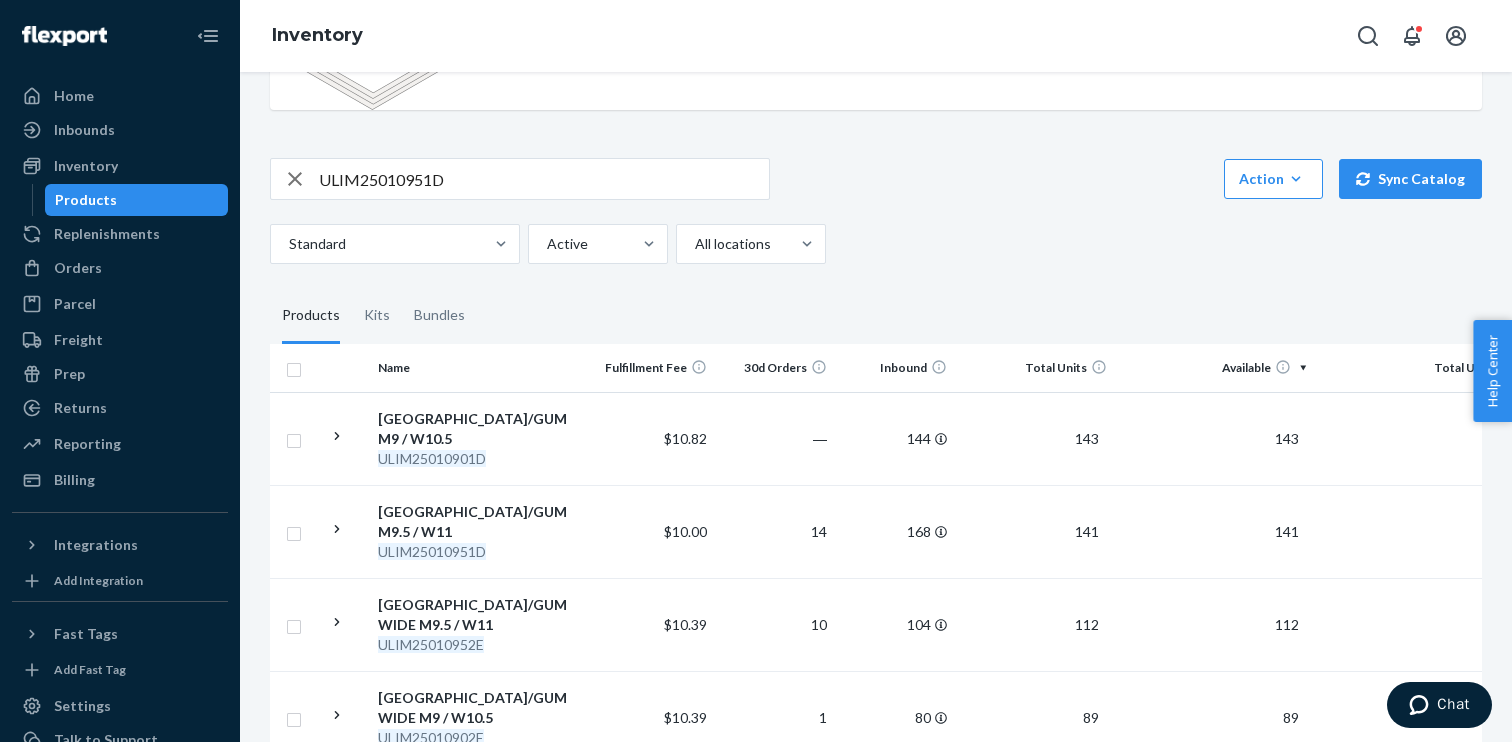 scroll, scrollTop: 246, scrollLeft: 0, axis: vertical 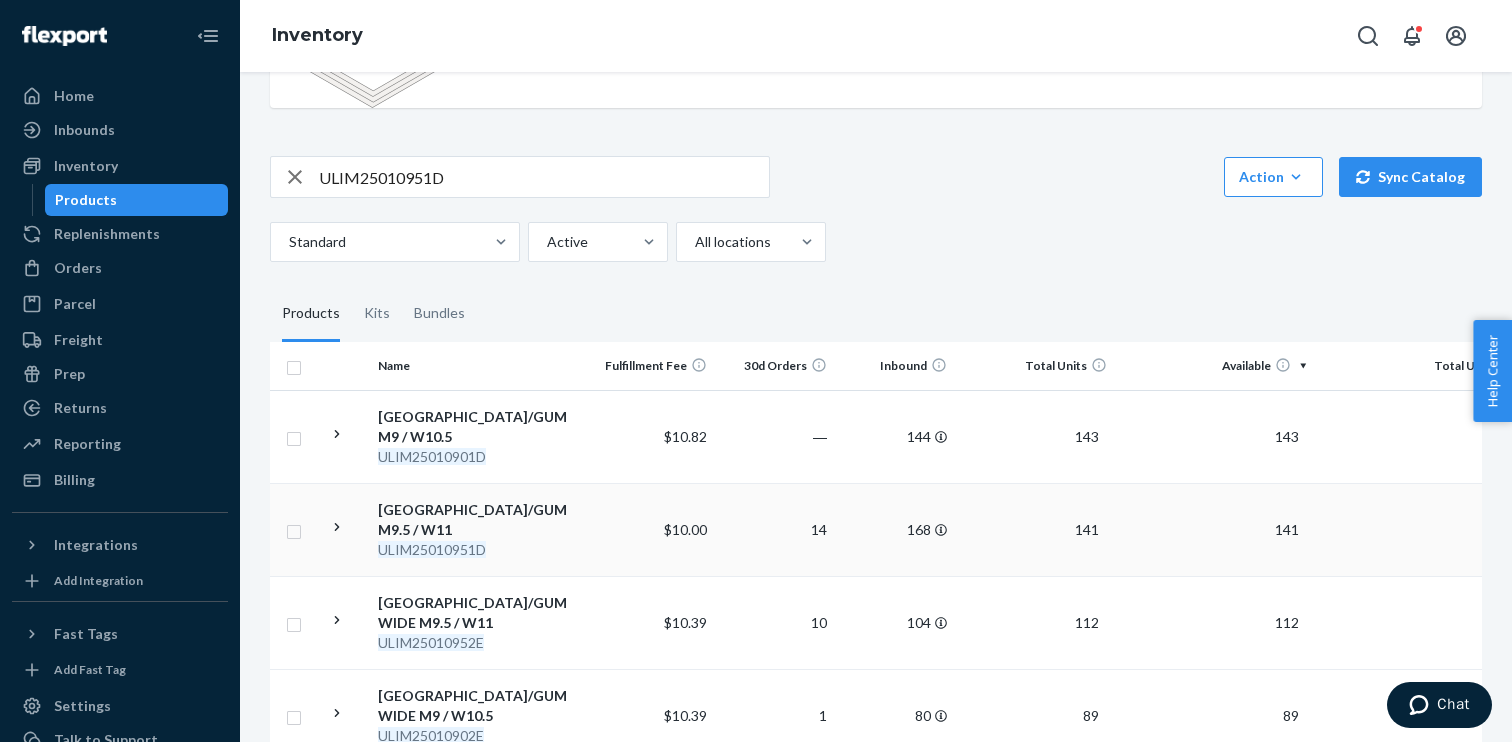 click 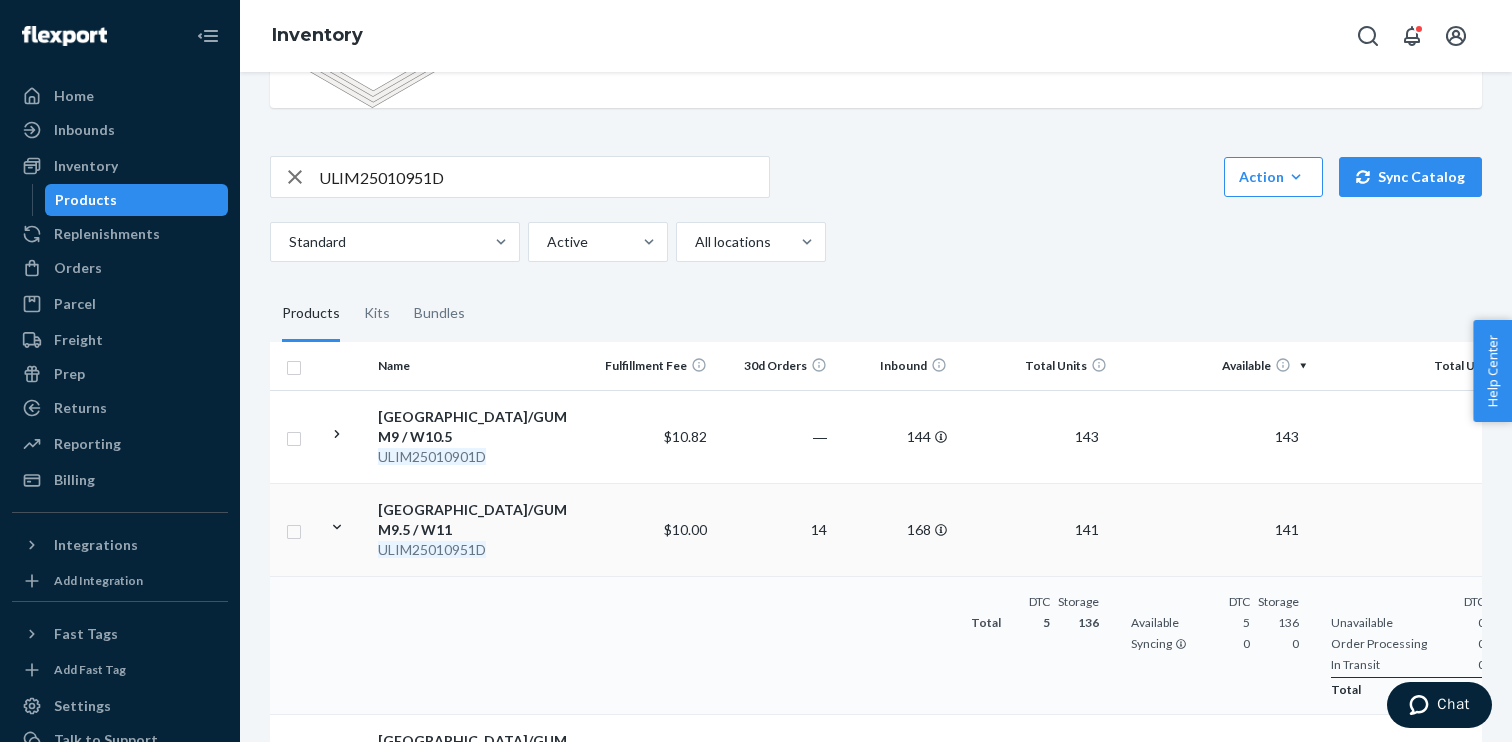scroll, scrollTop: 282, scrollLeft: 0, axis: vertical 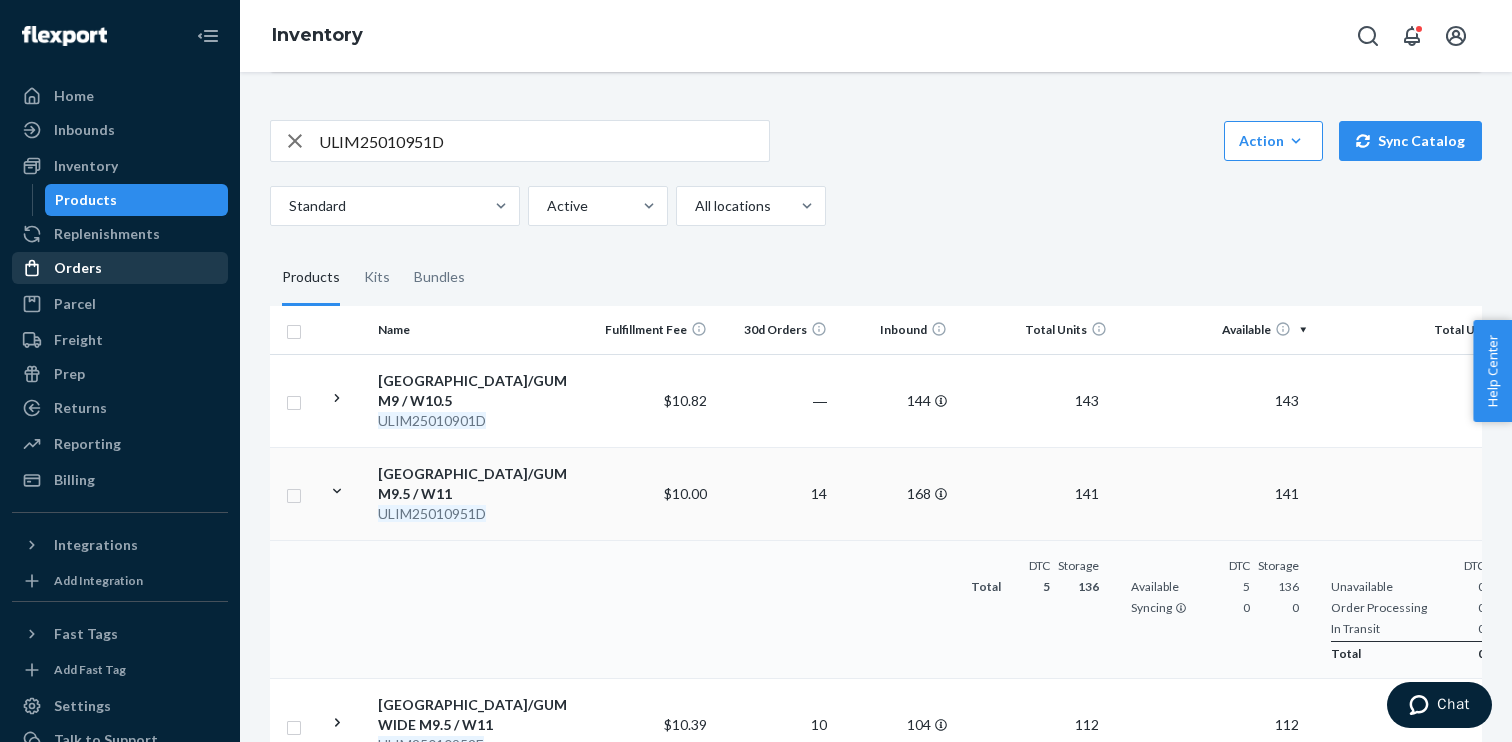 click on "Orders" at bounding box center [120, 268] 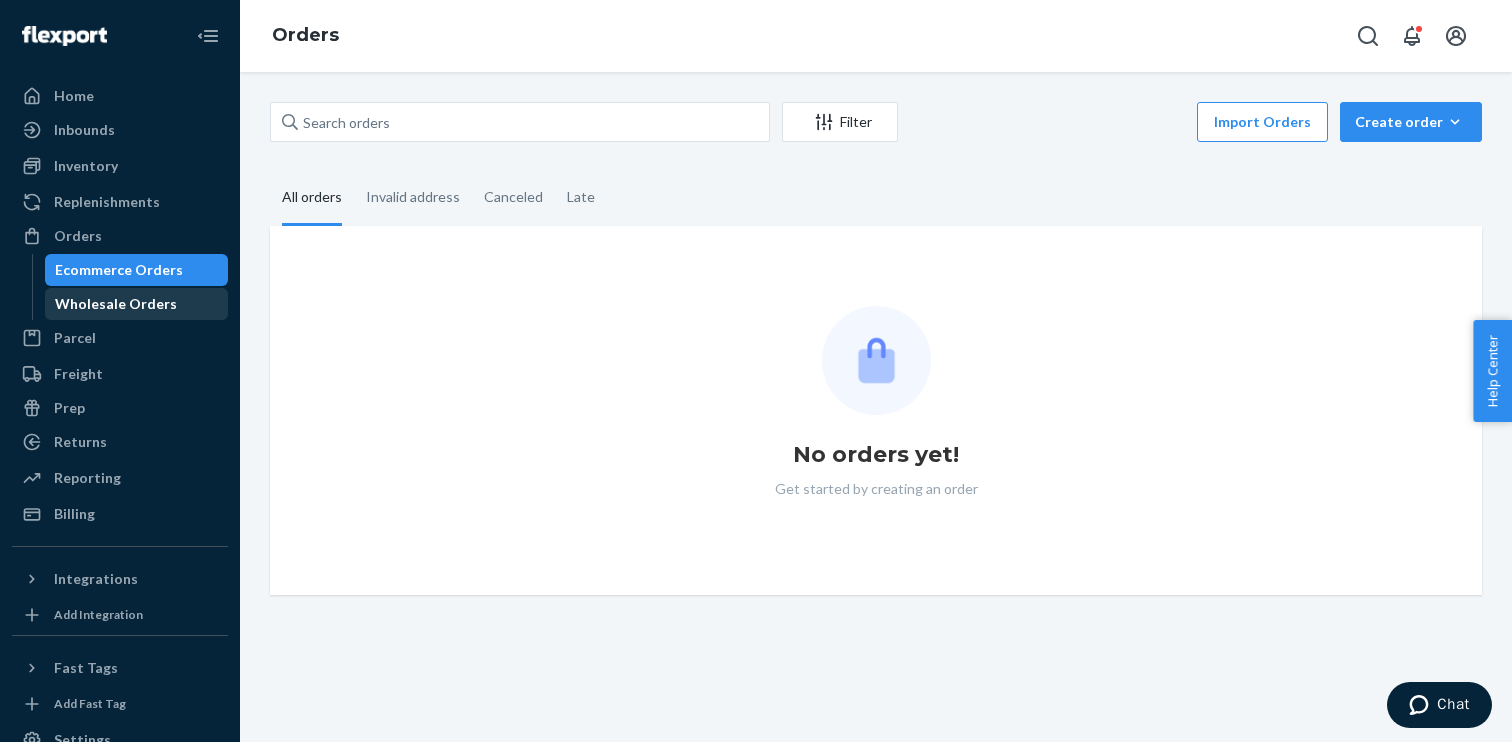 click on "Wholesale Orders" at bounding box center (116, 304) 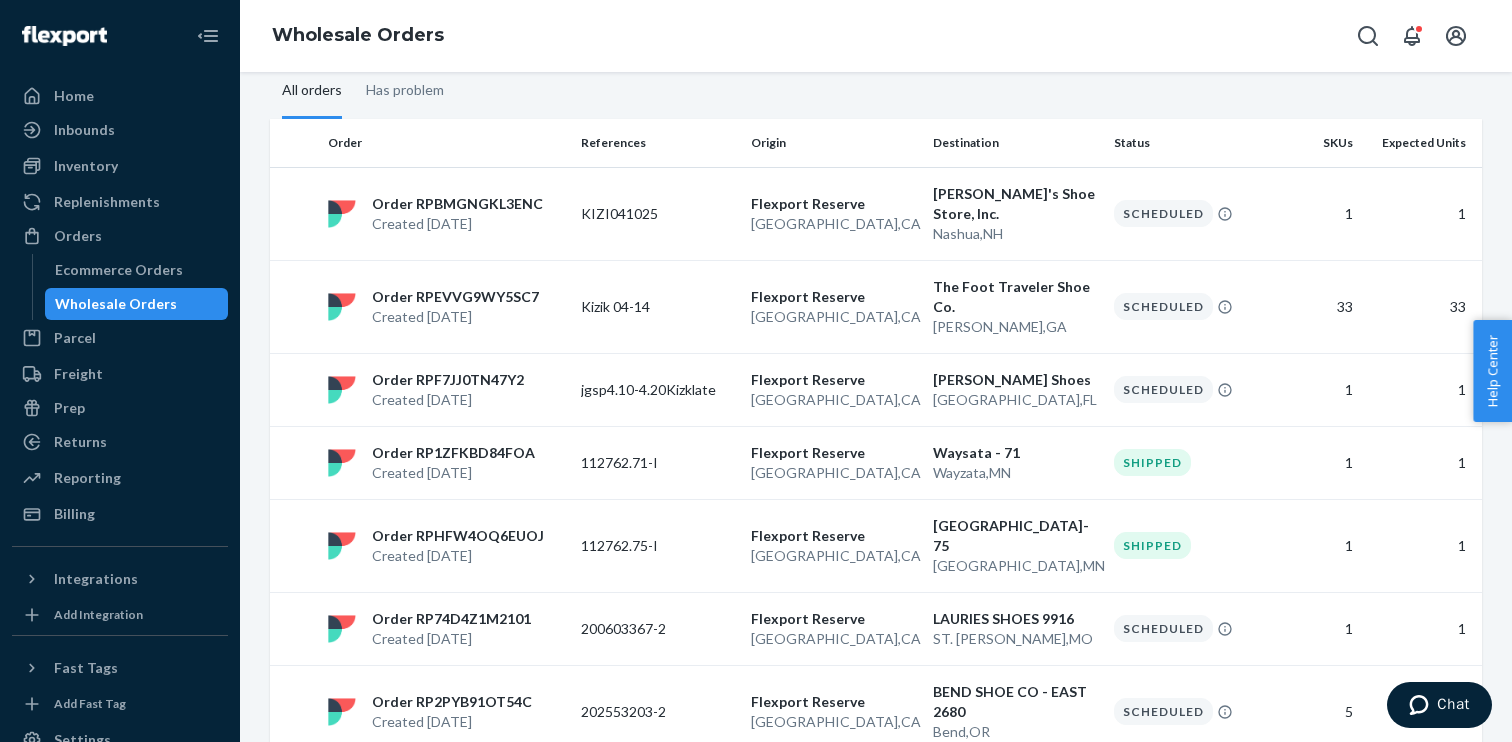 scroll, scrollTop: 0, scrollLeft: 0, axis: both 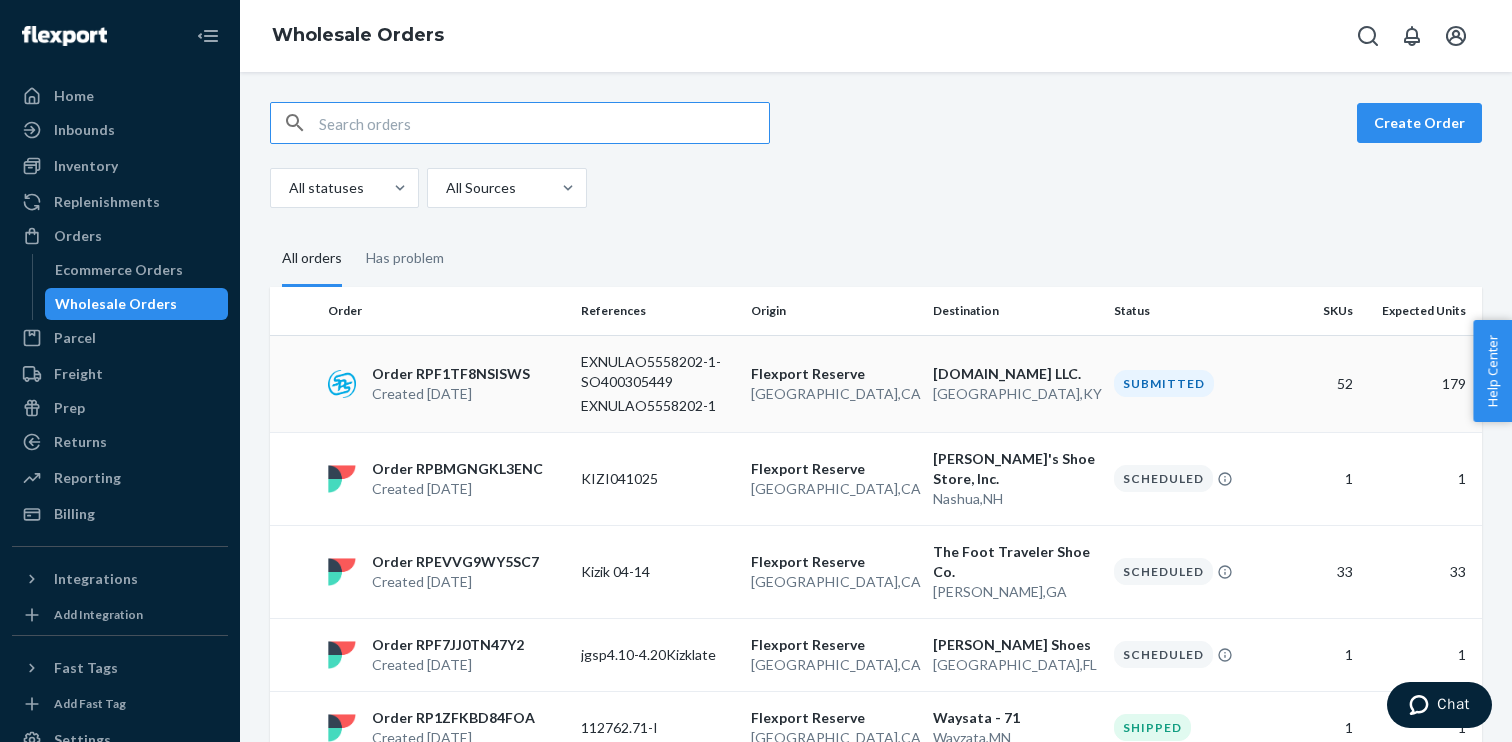 click on "Created [DATE]" at bounding box center (451, 394) 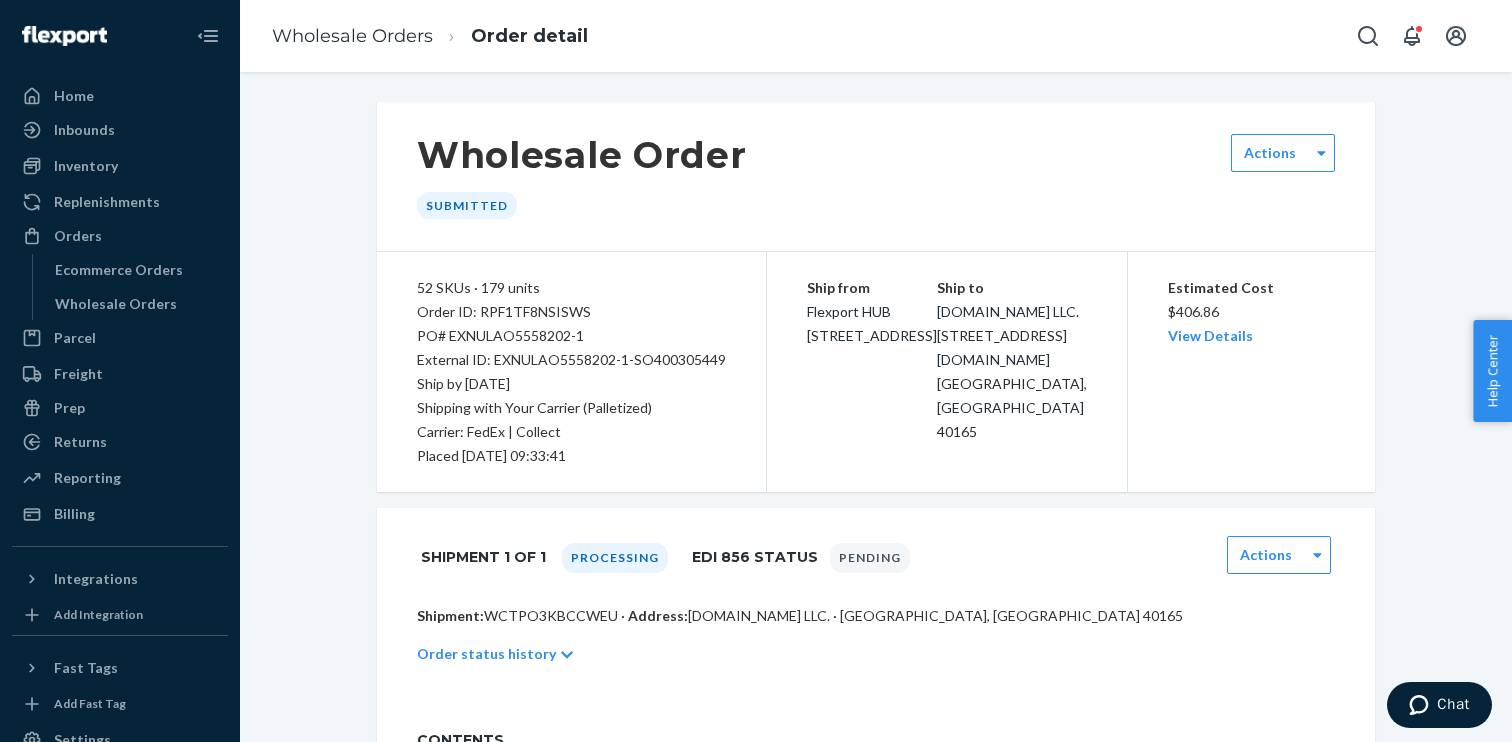 click on "Shipment:   WCTPO3KBCCWEU ·     Address:   [DOMAIN_NAME] LLC. · [GEOGRAPHIC_DATA], [GEOGRAPHIC_DATA] 40165" at bounding box center (876, 616) 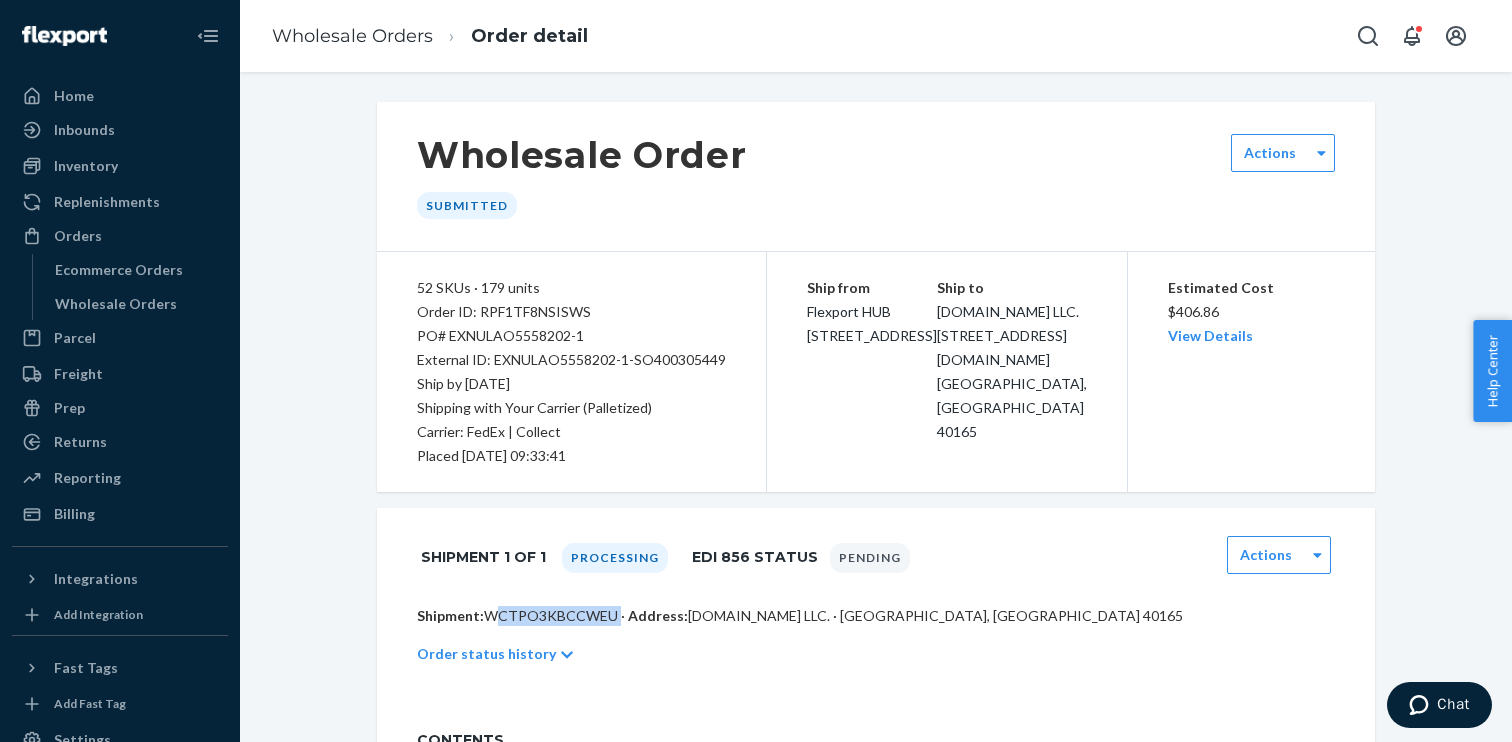 click on "Shipment:   WCTPO3KBCCWEU ·     Address:   [DOMAIN_NAME] LLC. · [GEOGRAPHIC_DATA], [GEOGRAPHIC_DATA] 40165" at bounding box center [876, 616] 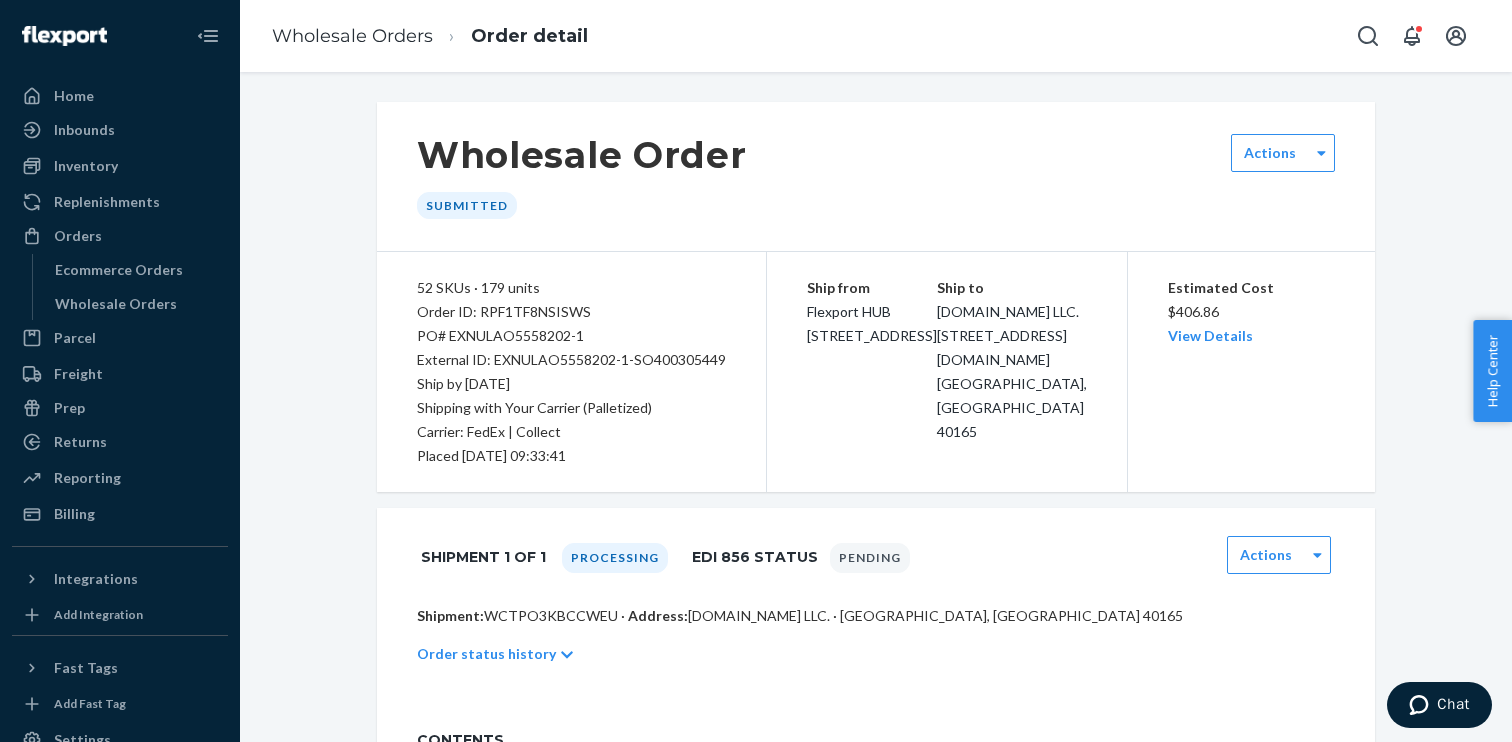 click on "Order ID: RPF1TF8NSISWS" at bounding box center (571, 312) 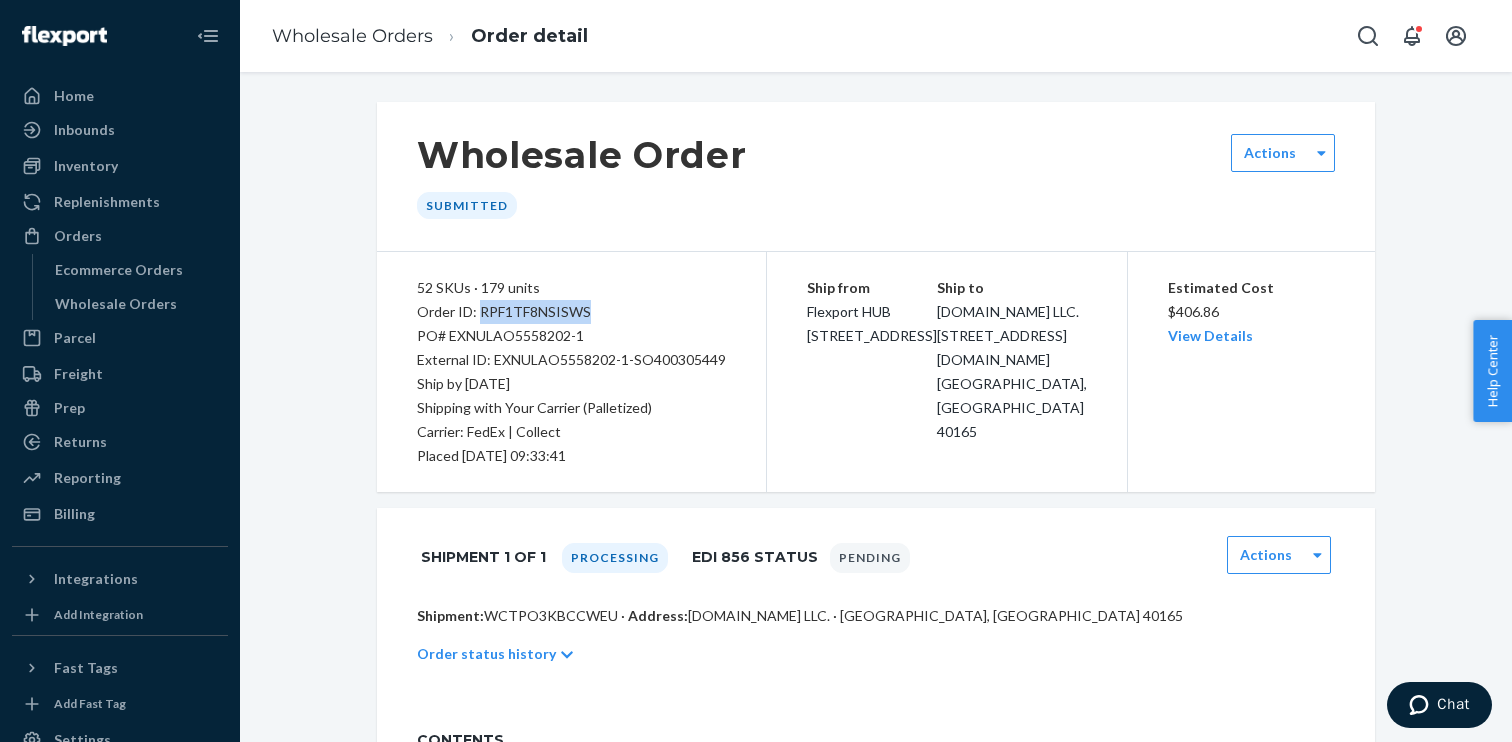 click on "Order ID: RPF1TF8NSISWS" at bounding box center (571, 312) 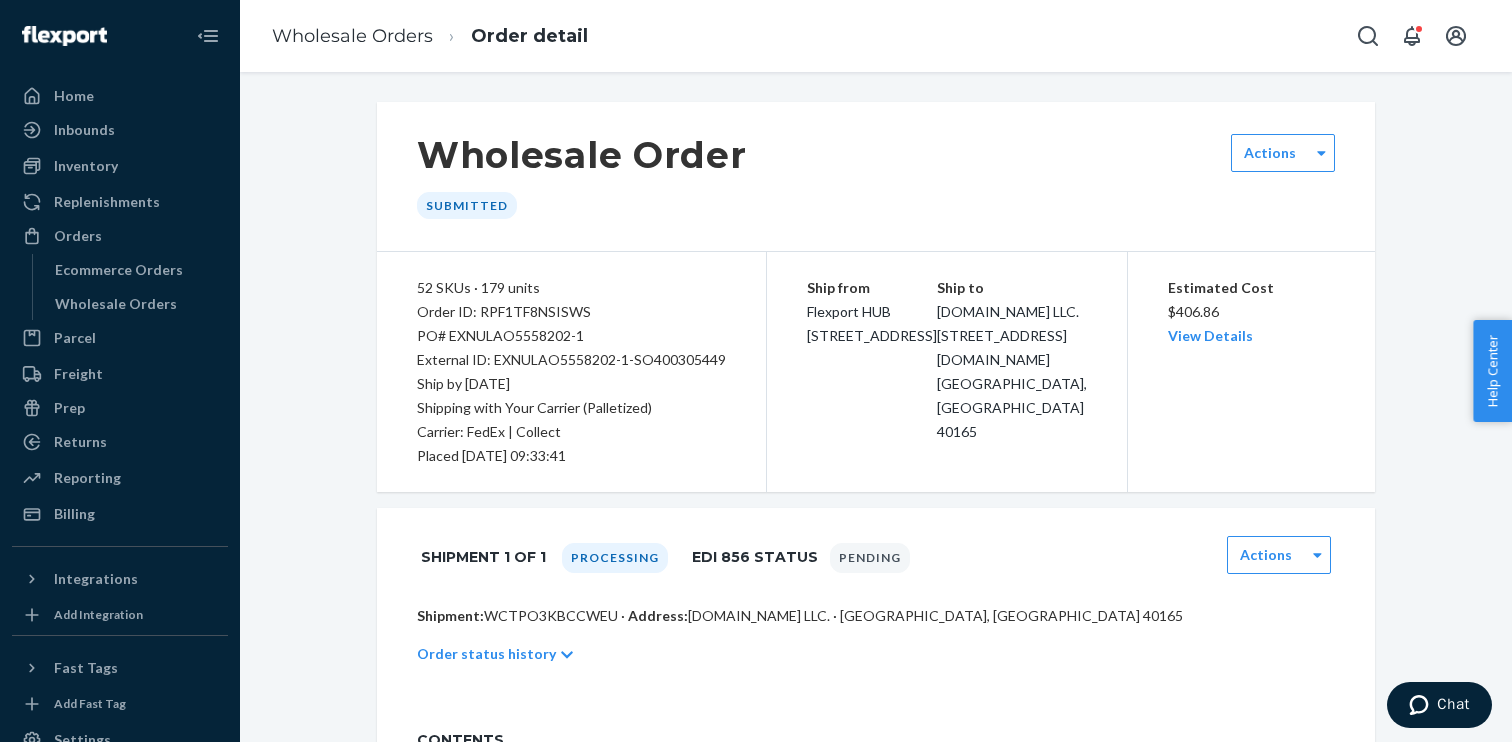 click on "Shipment:   WCTPO3KBCCWEU ·     Address:   [DOMAIN_NAME] LLC. · [GEOGRAPHIC_DATA], [GEOGRAPHIC_DATA] 40165" at bounding box center [876, 616] 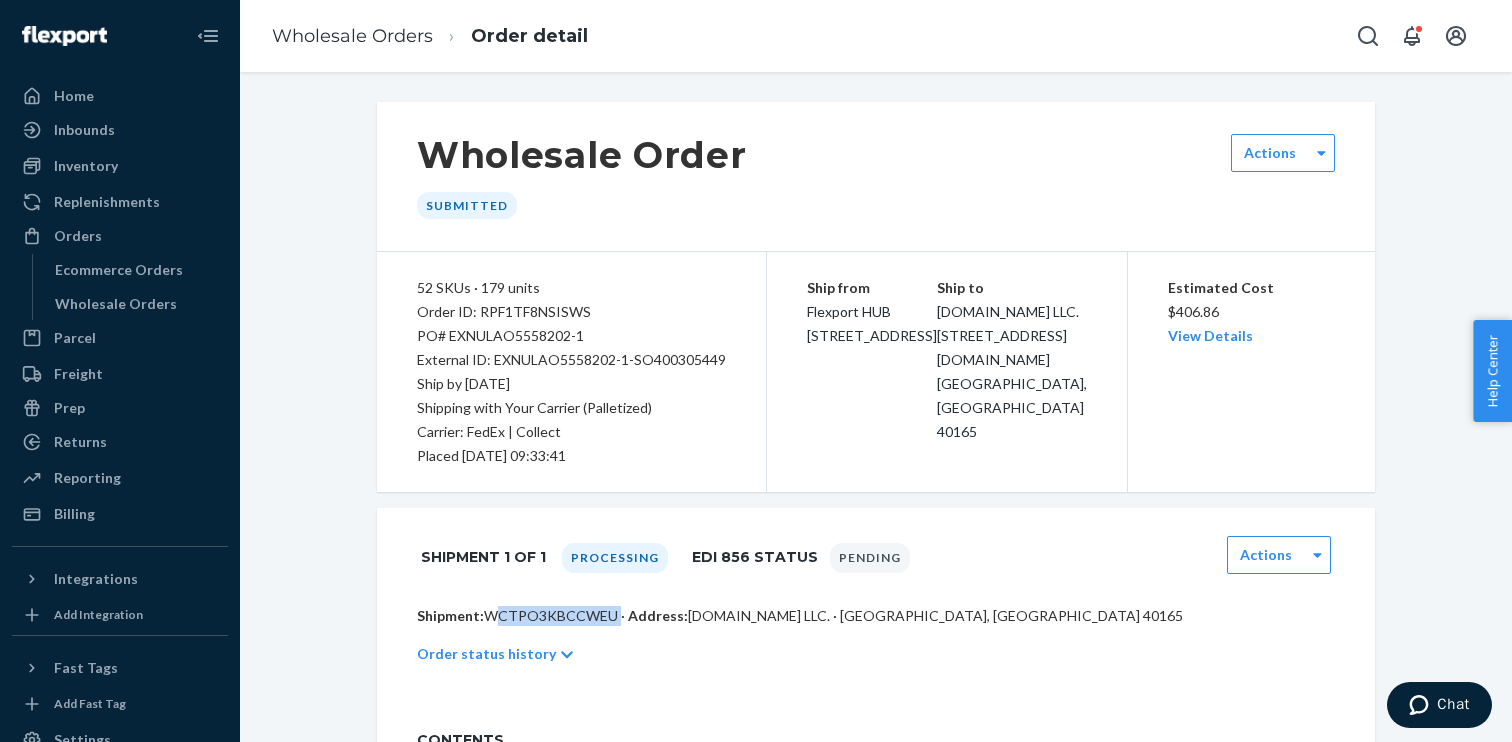 click on "Shipment:   WCTPO3KBCCWEU ·     Address:   [DOMAIN_NAME] LLC. · [GEOGRAPHIC_DATA], [GEOGRAPHIC_DATA] 40165" at bounding box center [876, 616] 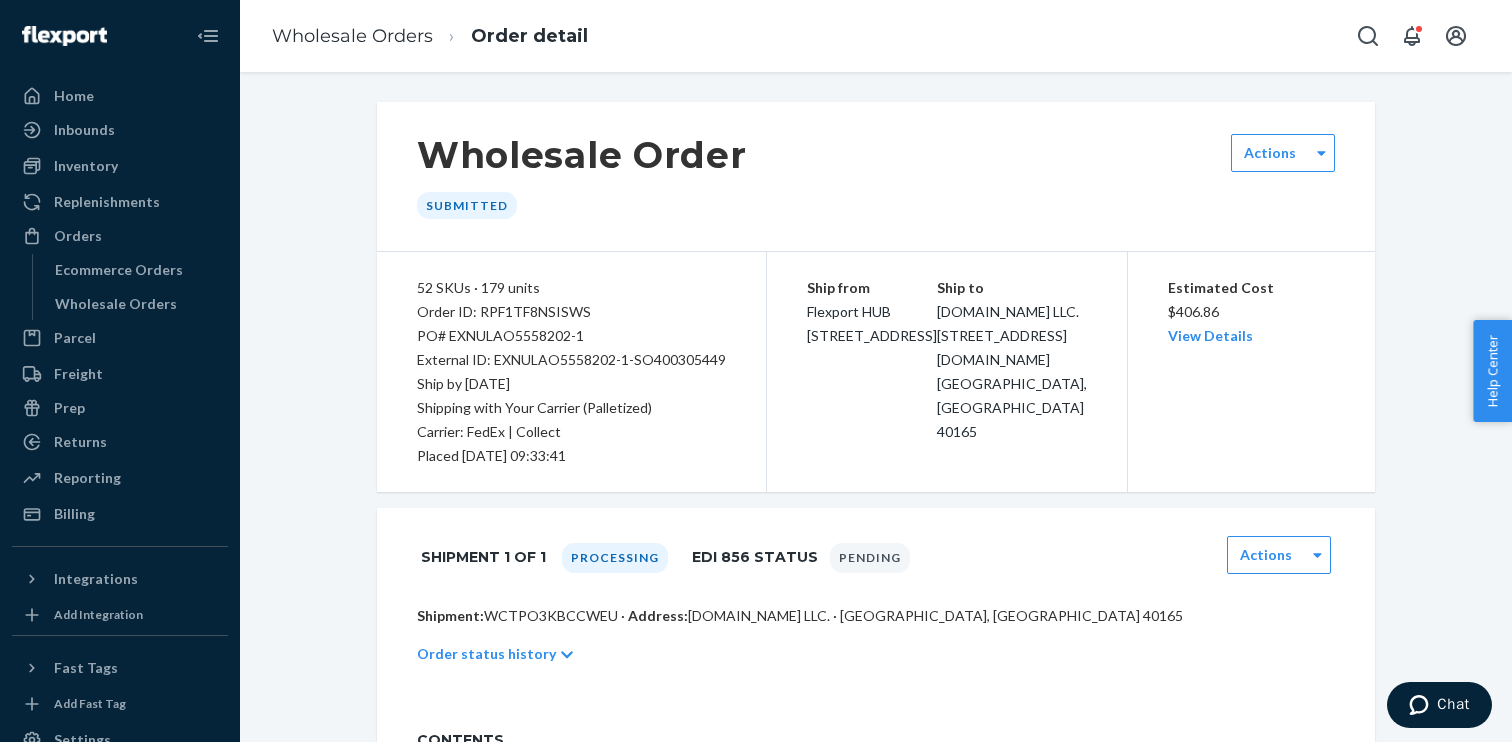 click on "Order ID: RPF1TF8NSISWS" at bounding box center [571, 312] 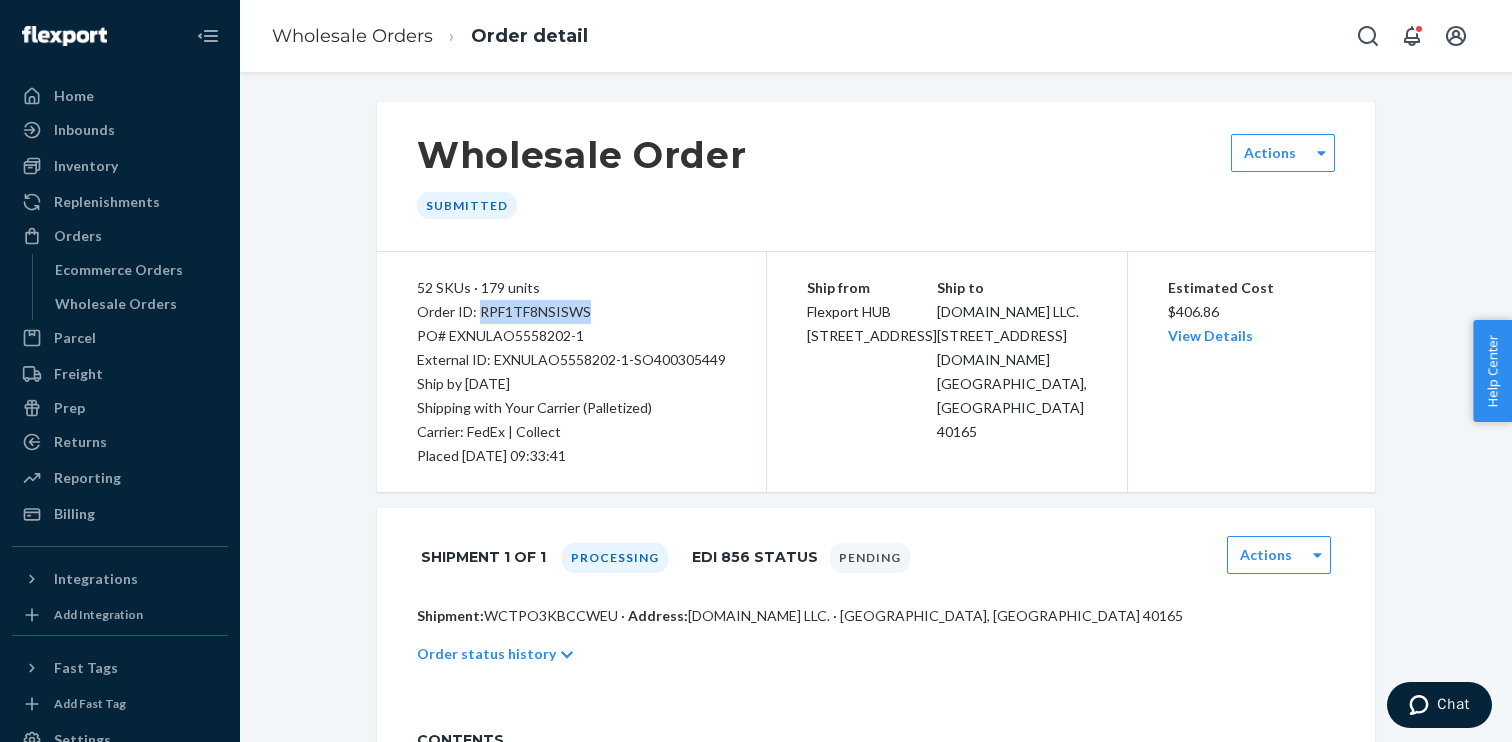 click on "Order ID: RPF1TF8NSISWS" at bounding box center [571, 312] 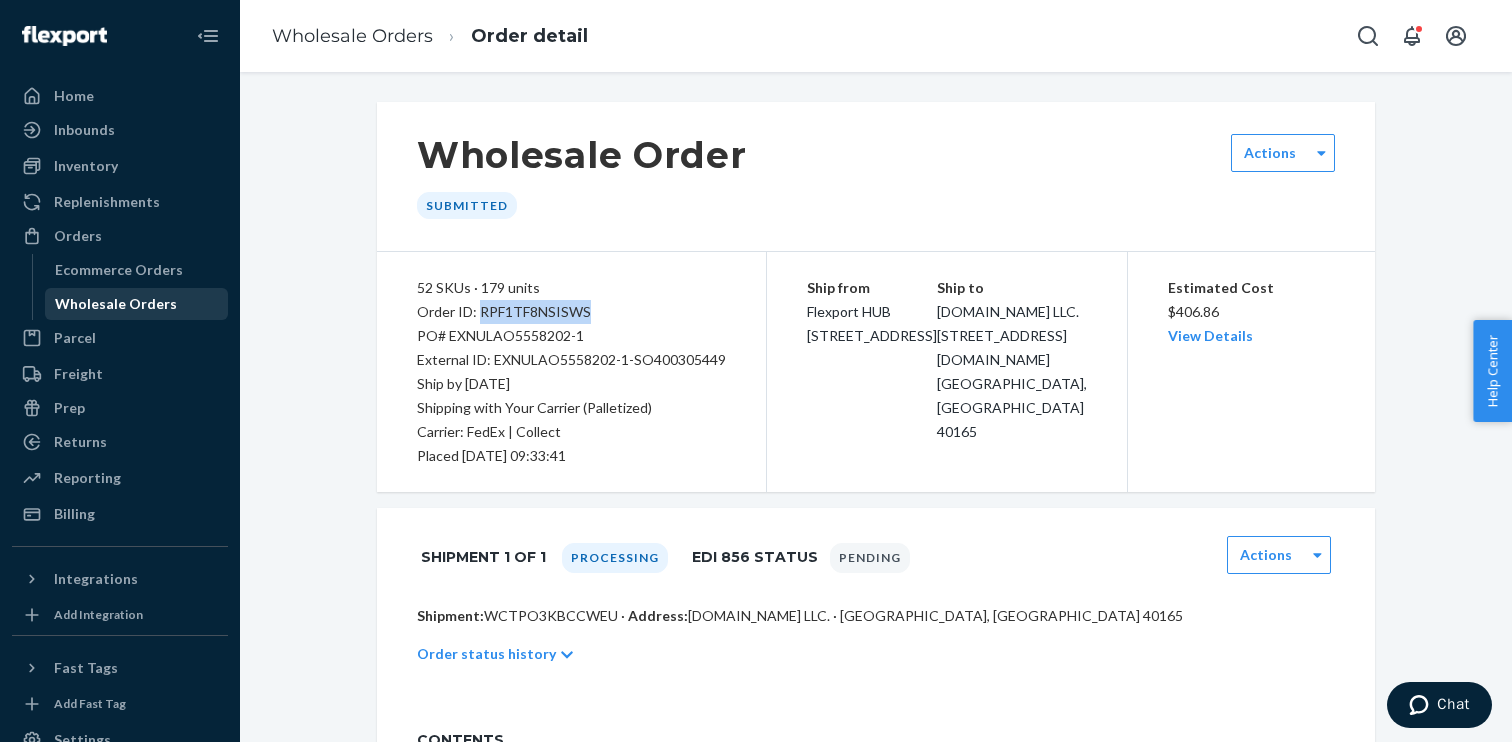 click on "Wholesale Orders" at bounding box center [137, 304] 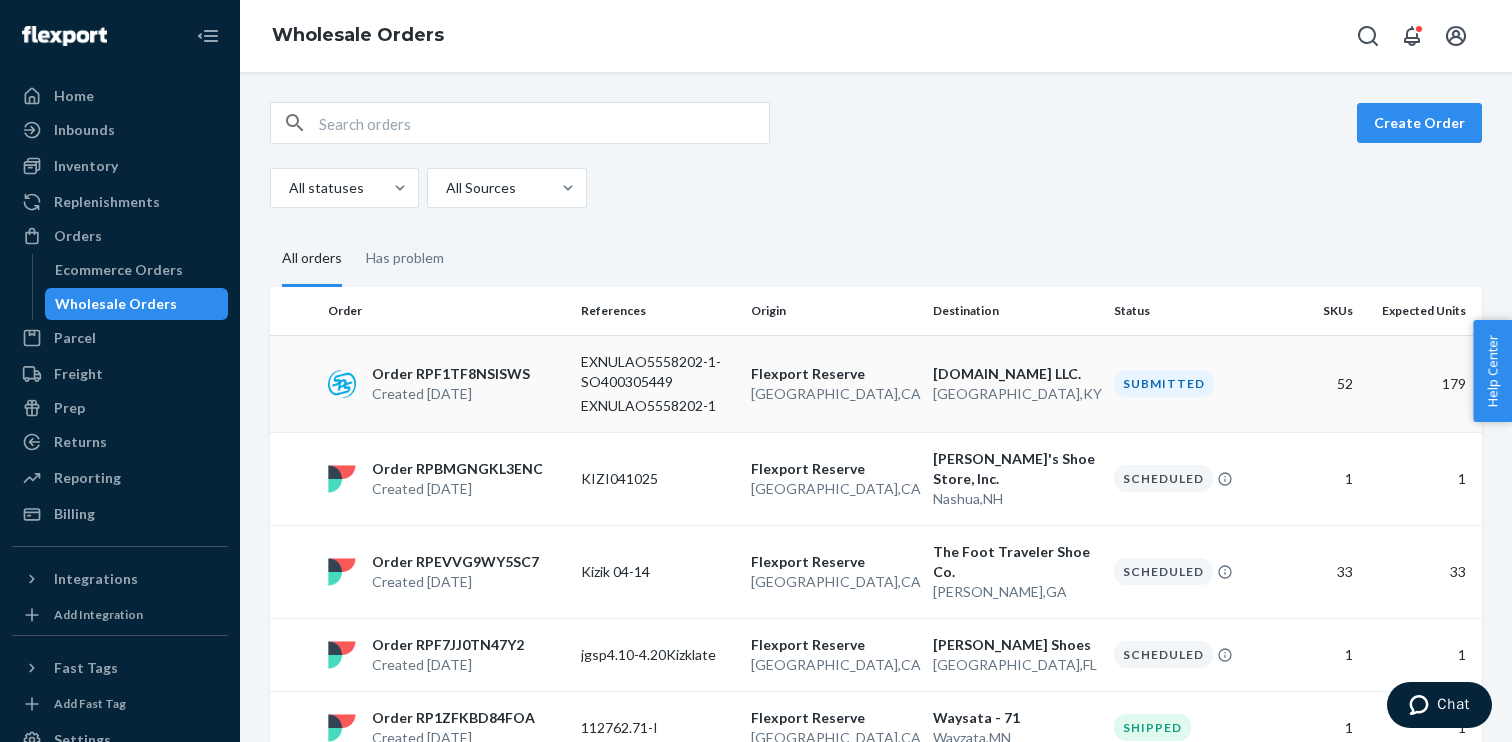 click on "Created [DATE]" at bounding box center [451, 394] 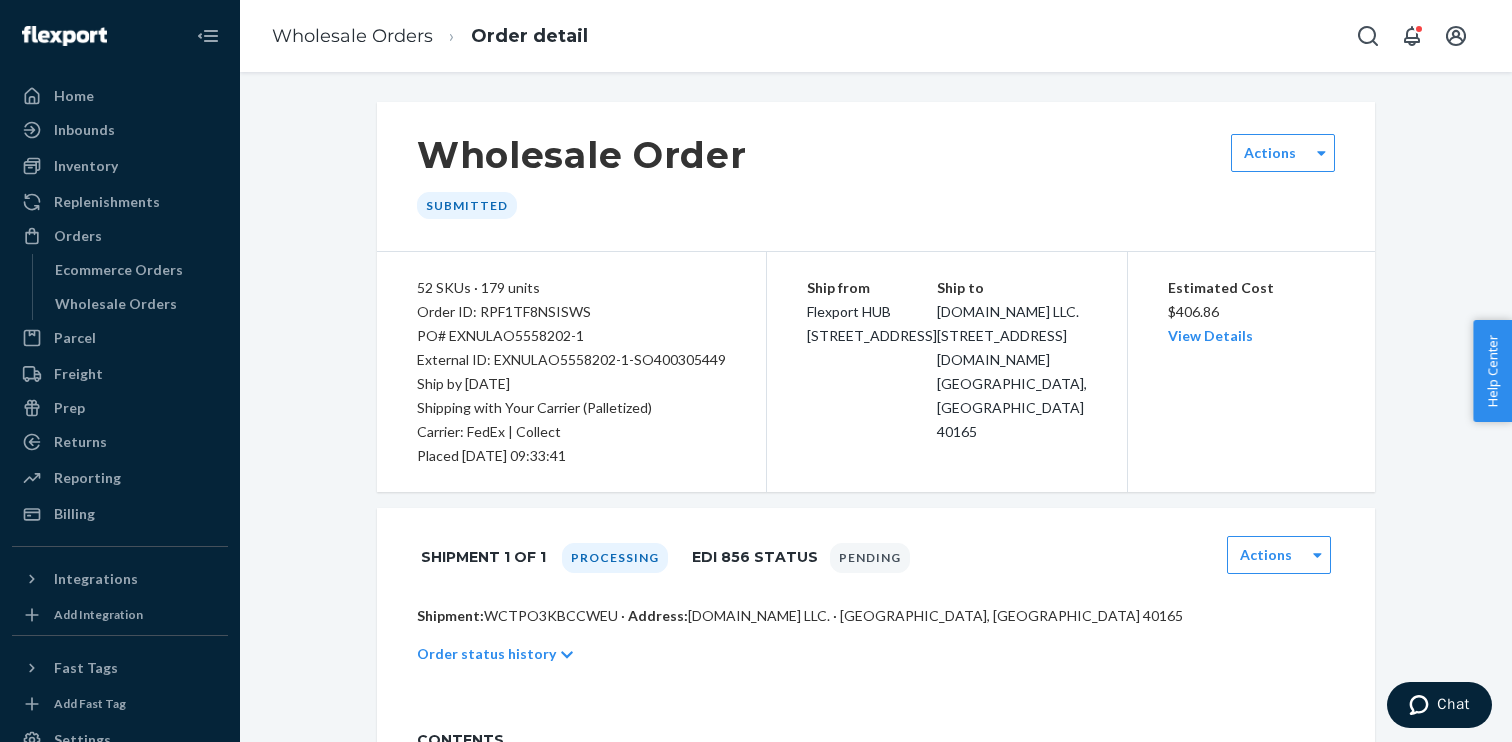 click on "Shipment:   WCTPO3KBCCWEU ·     Address:   [DOMAIN_NAME] LLC. · [GEOGRAPHIC_DATA], [GEOGRAPHIC_DATA] 40165" at bounding box center (876, 616) 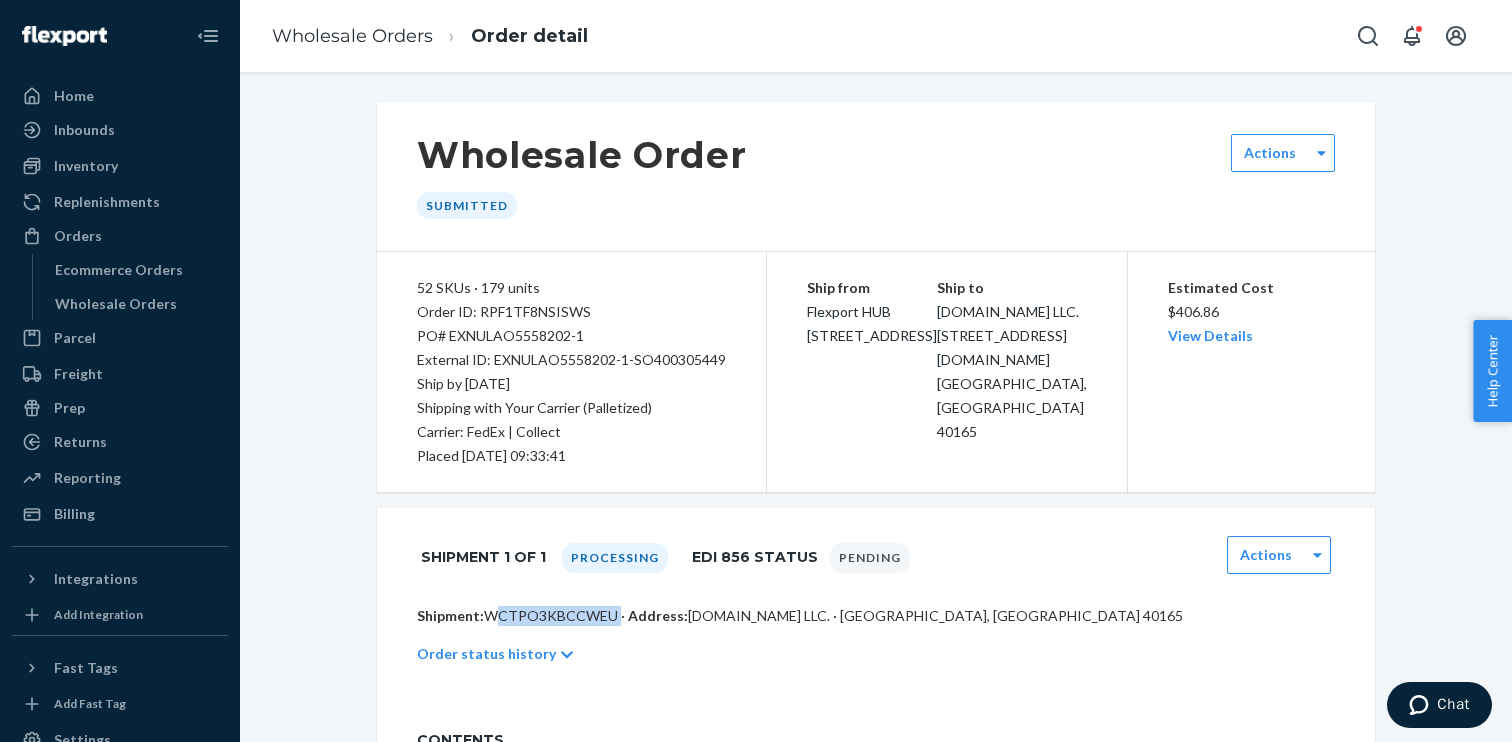 click on "Shipment:   WCTPO3KBCCWEU ·     Address:   [DOMAIN_NAME] LLC. · [GEOGRAPHIC_DATA], [GEOGRAPHIC_DATA] 40165" at bounding box center [876, 616] 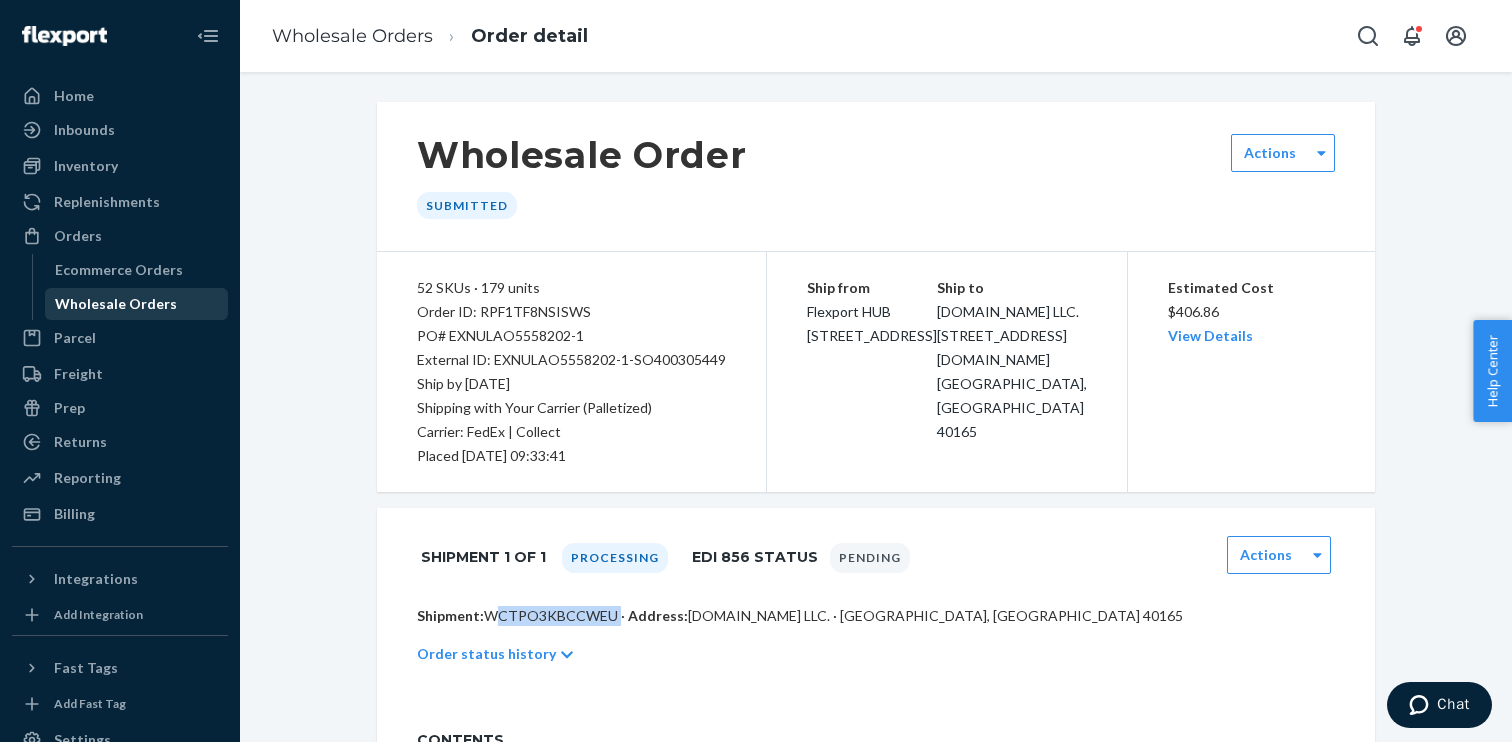 click on "Wholesale Orders" at bounding box center (116, 304) 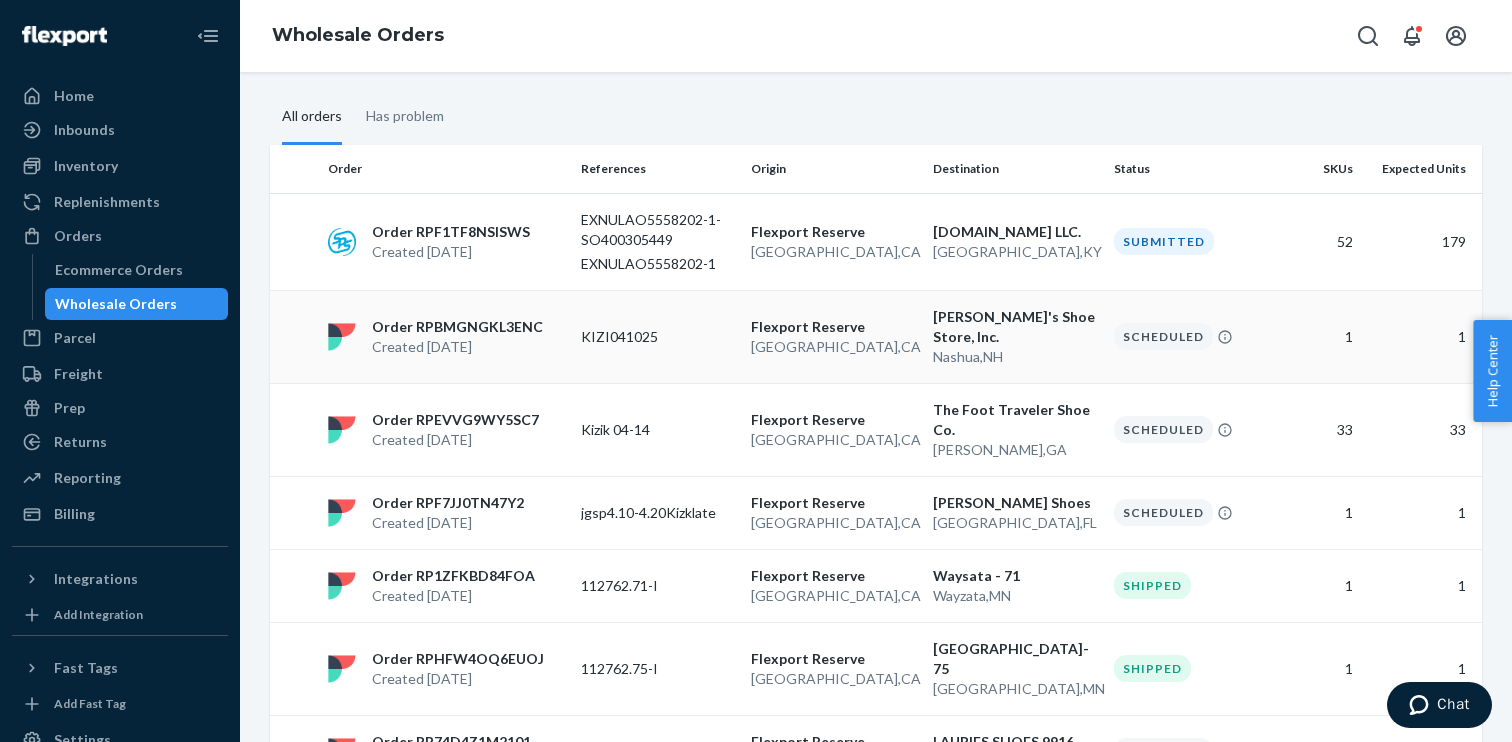 scroll, scrollTop: 0, scrollLeft: 0, axis: both 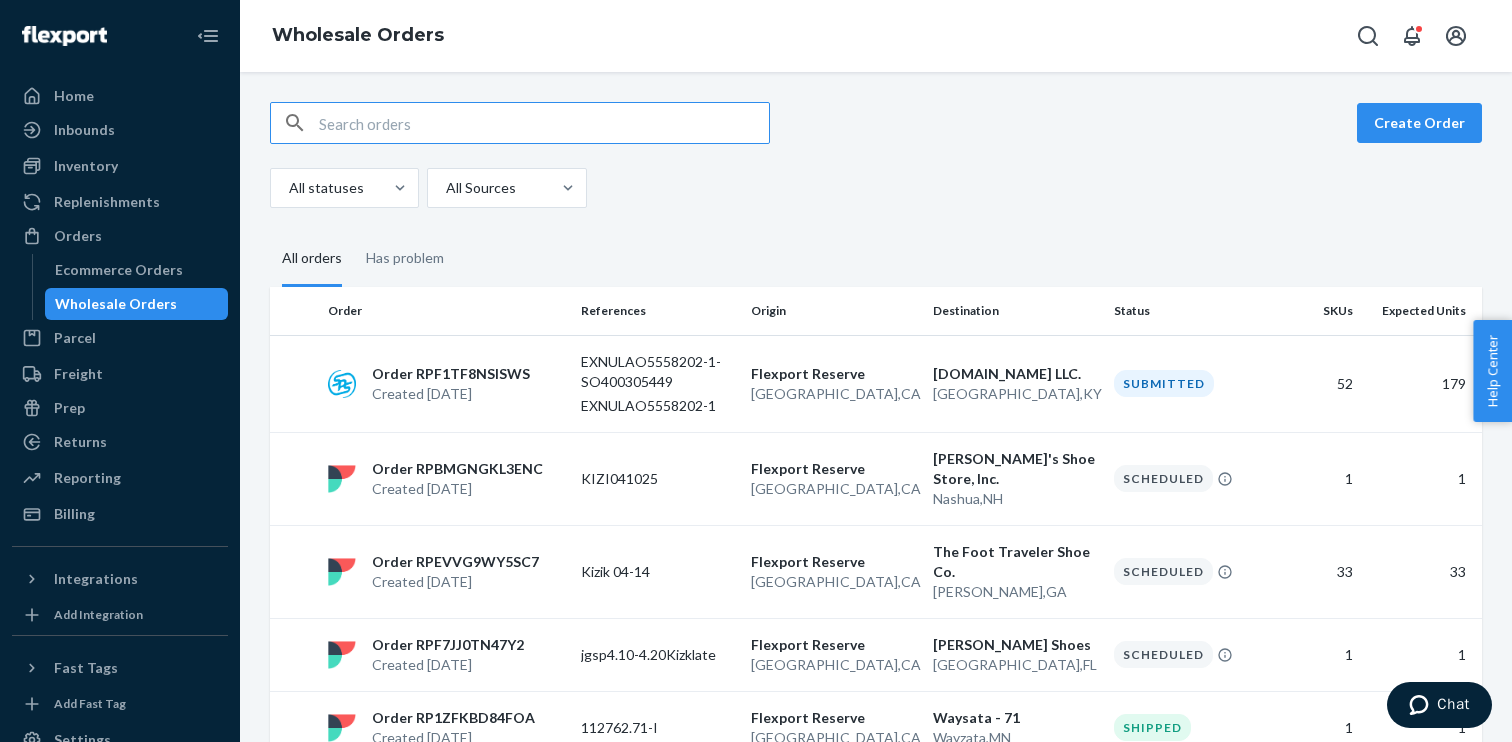 click at bounding box center [544, 123] 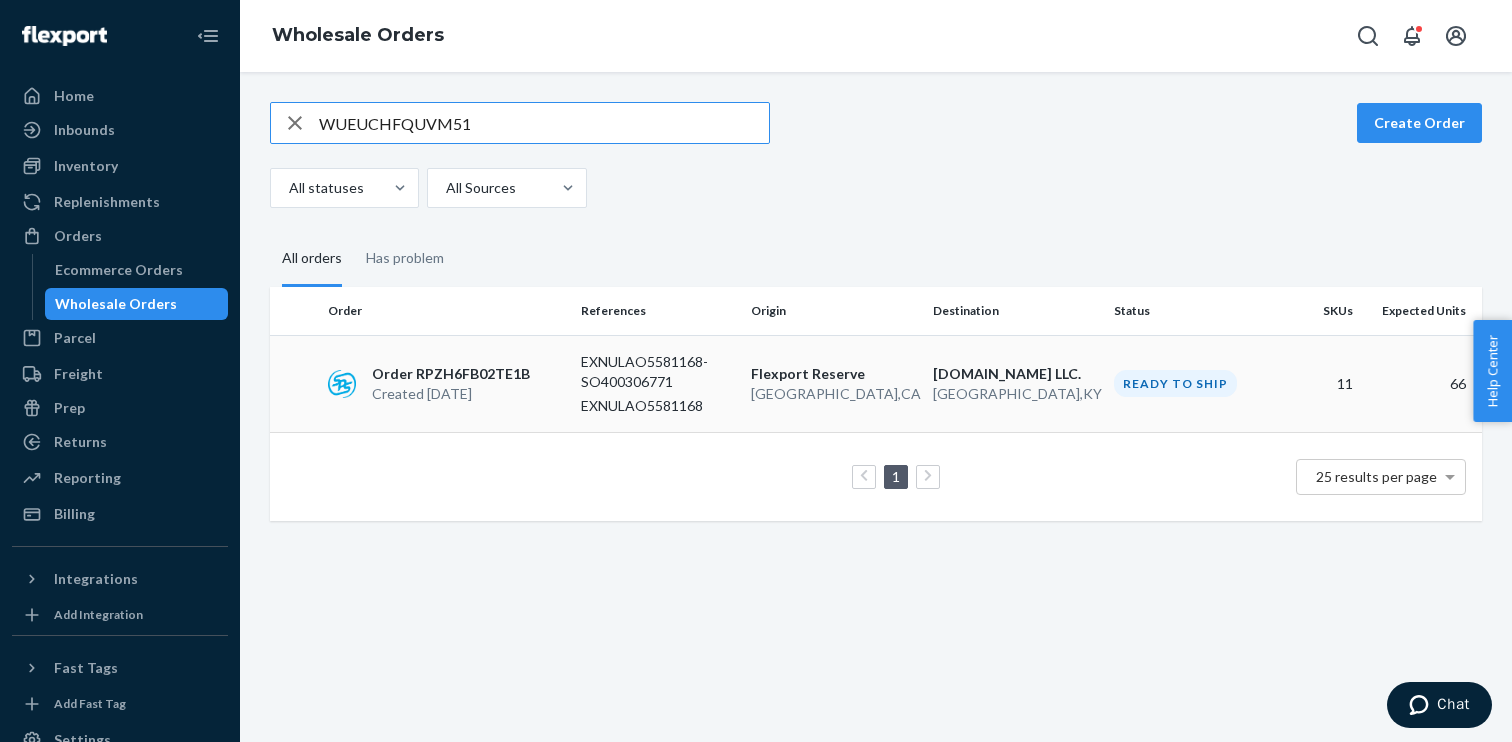 type on "WUEUCHFQUVM51" 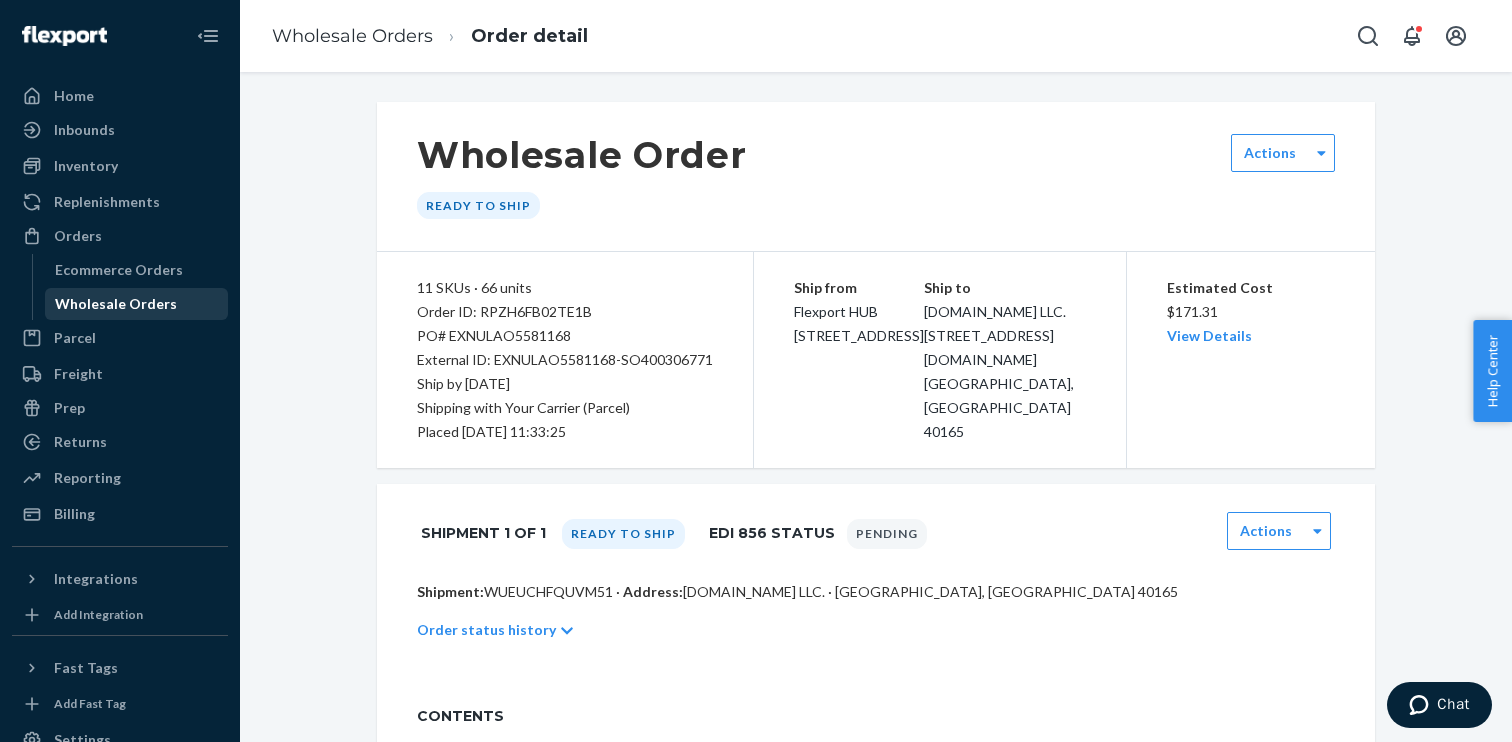 click on "Wholesale Orders" at bounding box center [137, 304] 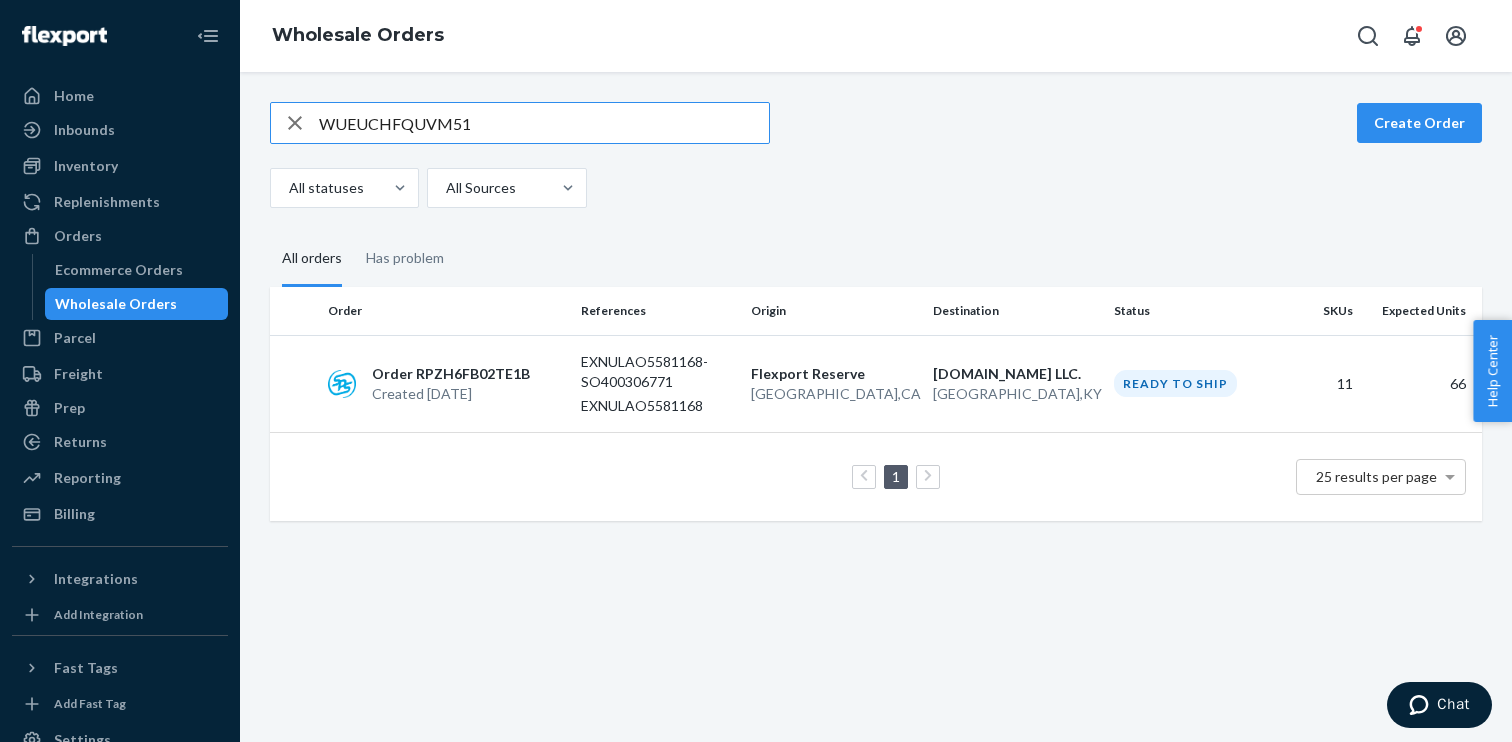 click 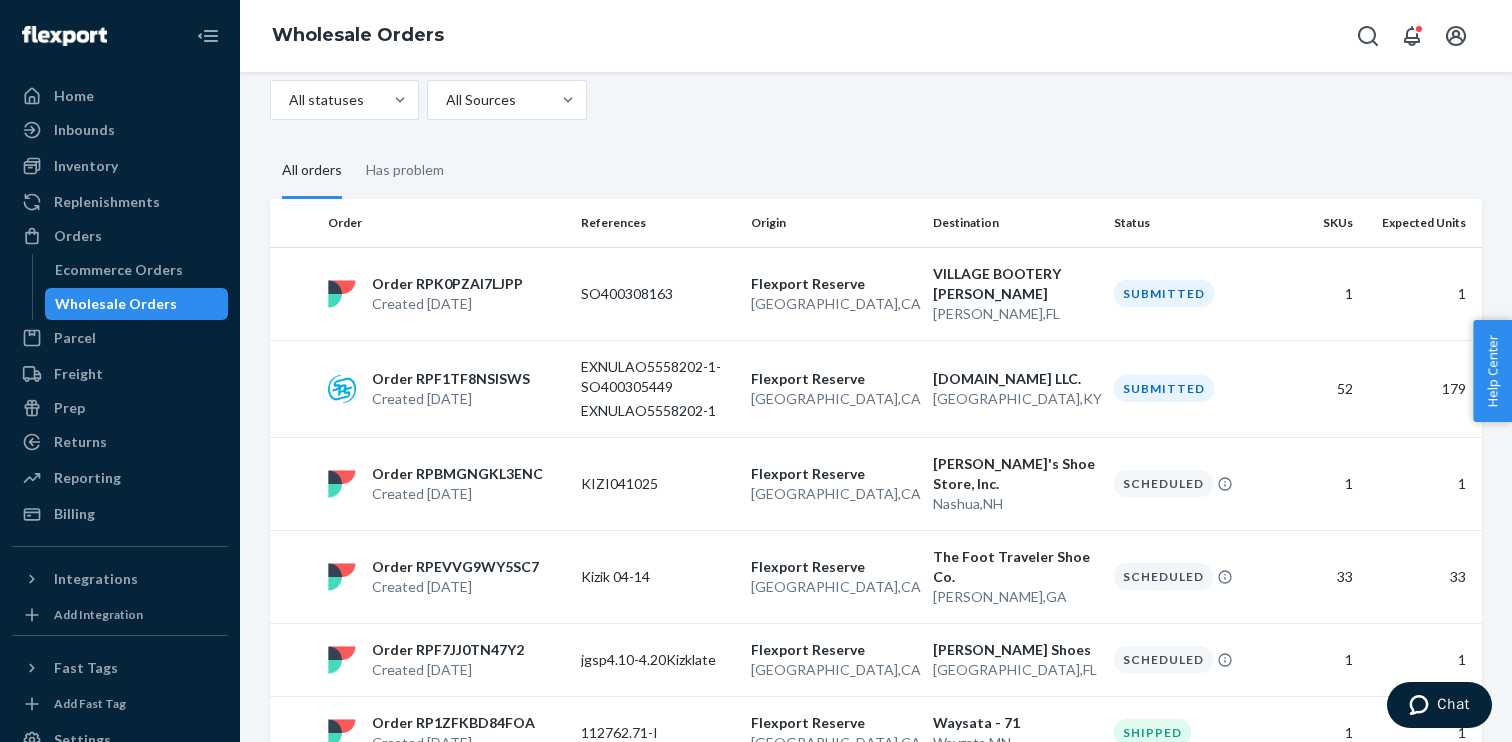 scroll, scrollTop: 89, scrollLeft: 0, axis: vertical 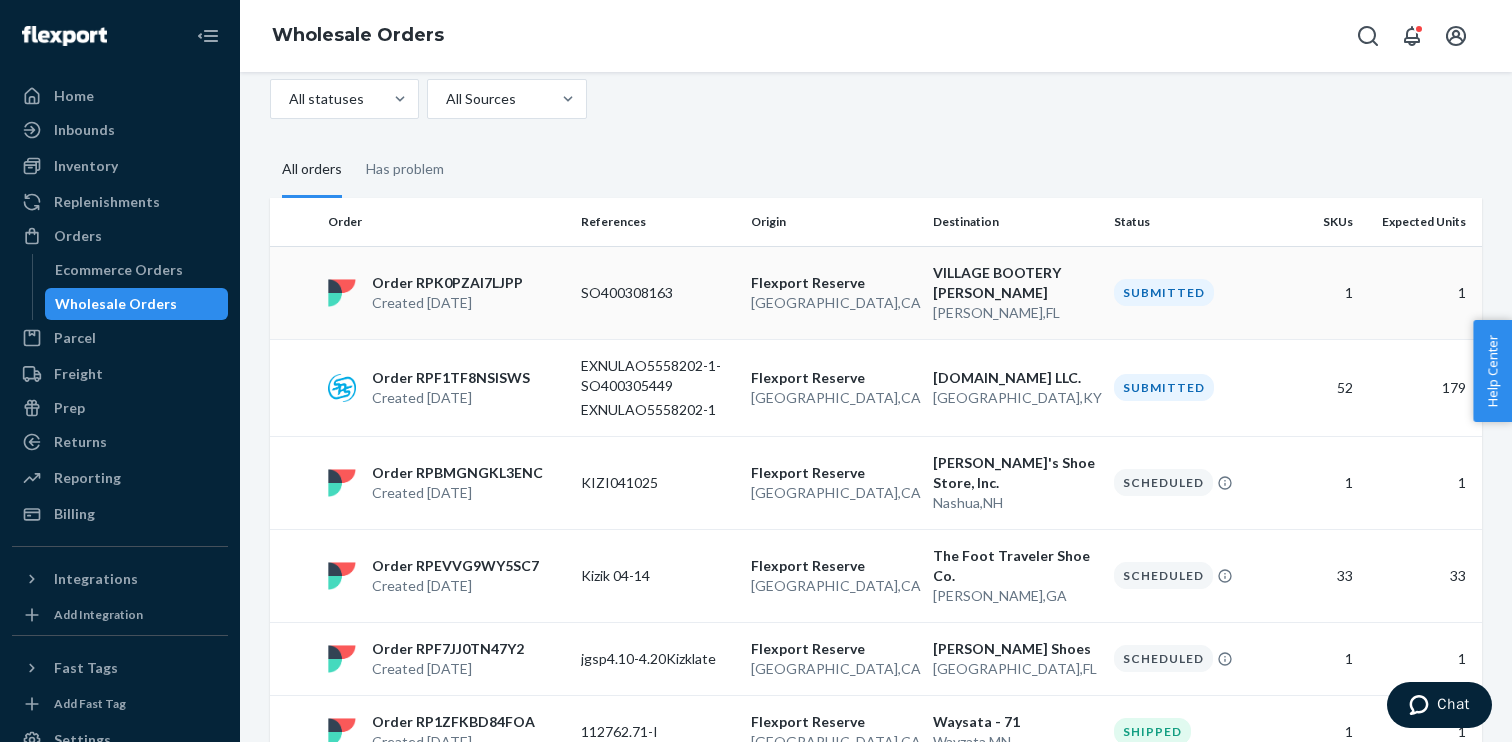 click on "SO400308163" at bounding box center [658, 292] 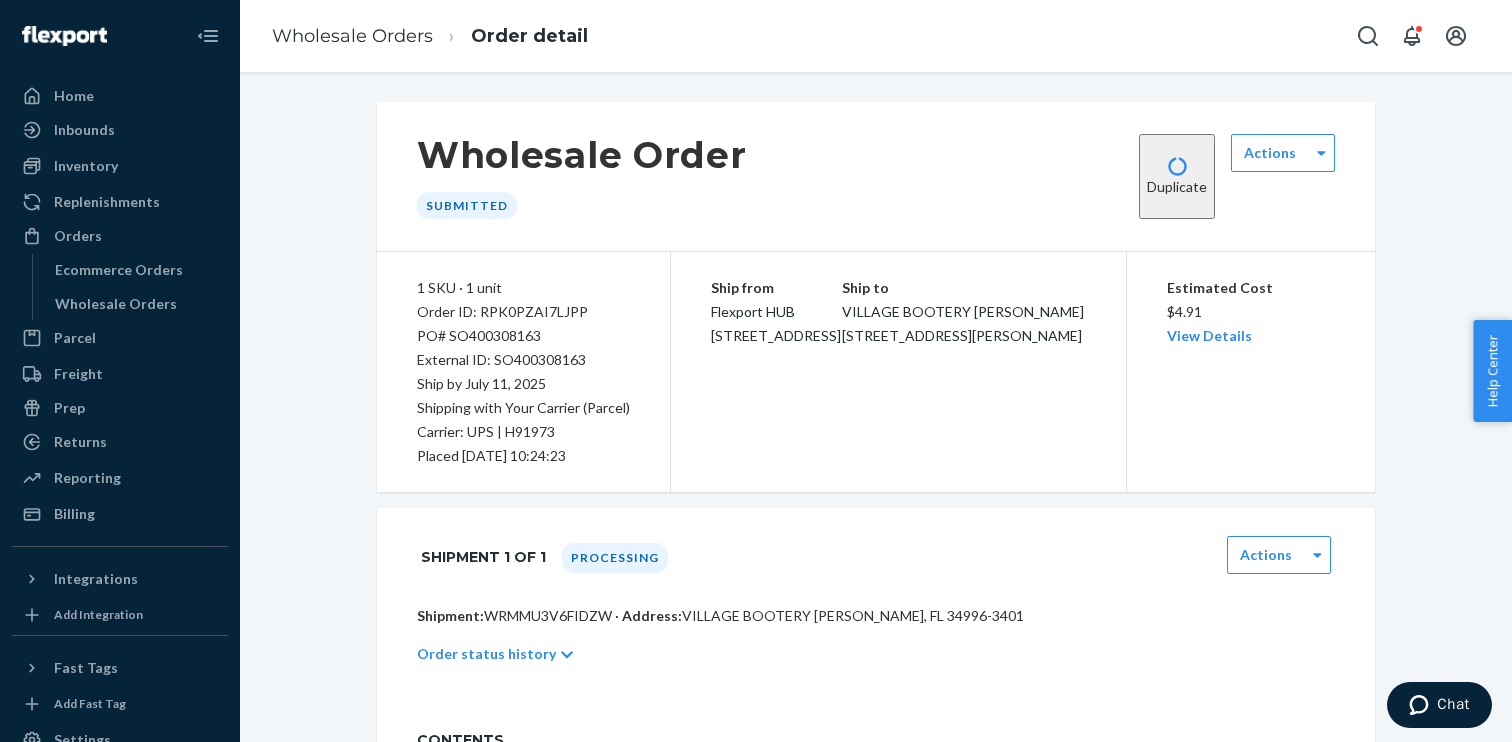 click on "Shipment:   WRMMU3V6FIDZW ·     Address:   VILLAGE BOOTERY [PERSON_NAME], FL 34996-3401" at bounding box center [876, 616] 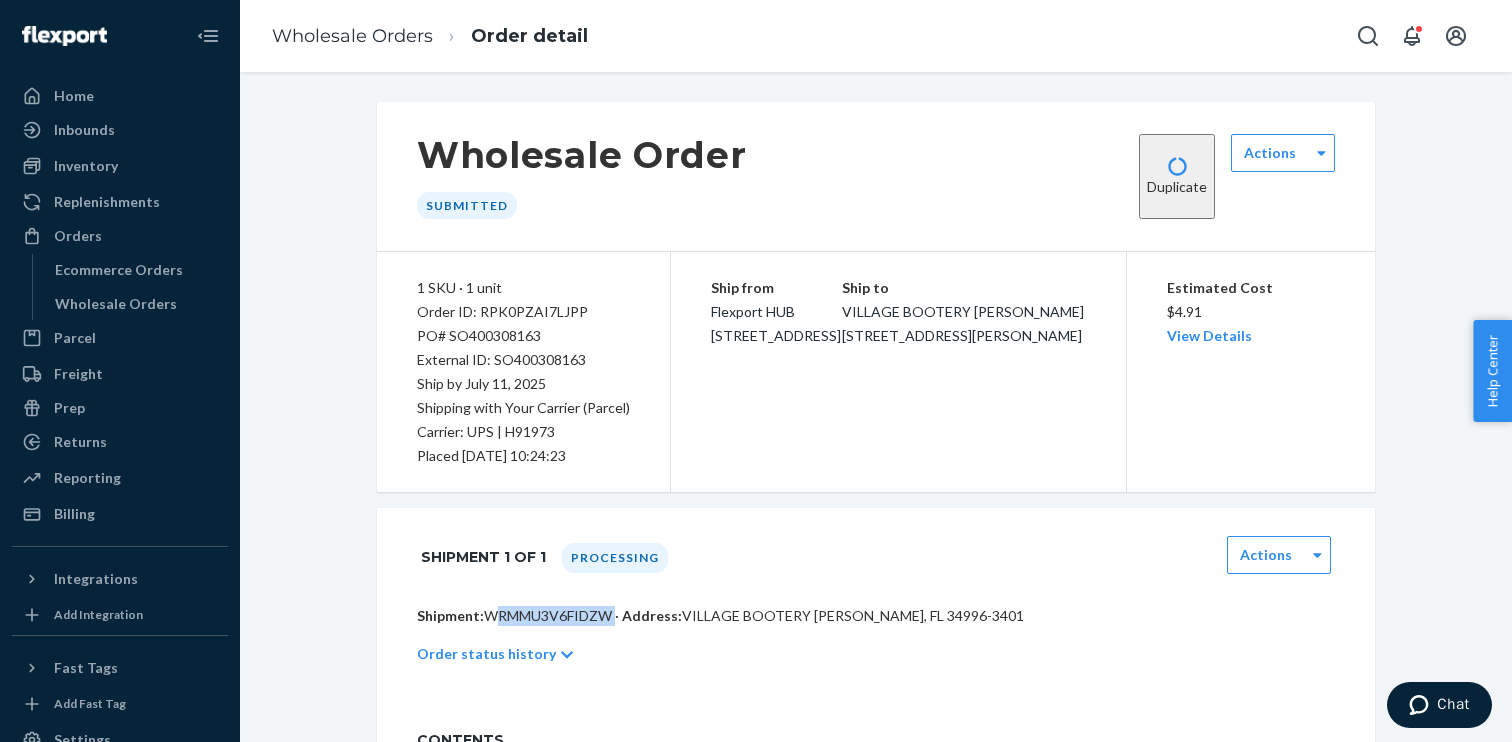click on "Shipment:   WRMMU3V6FIDZW ·     Address:   VILLAGE BOOTERY [PERSON_NAME], FL 34996-3401" at bounding box center [876, 616] 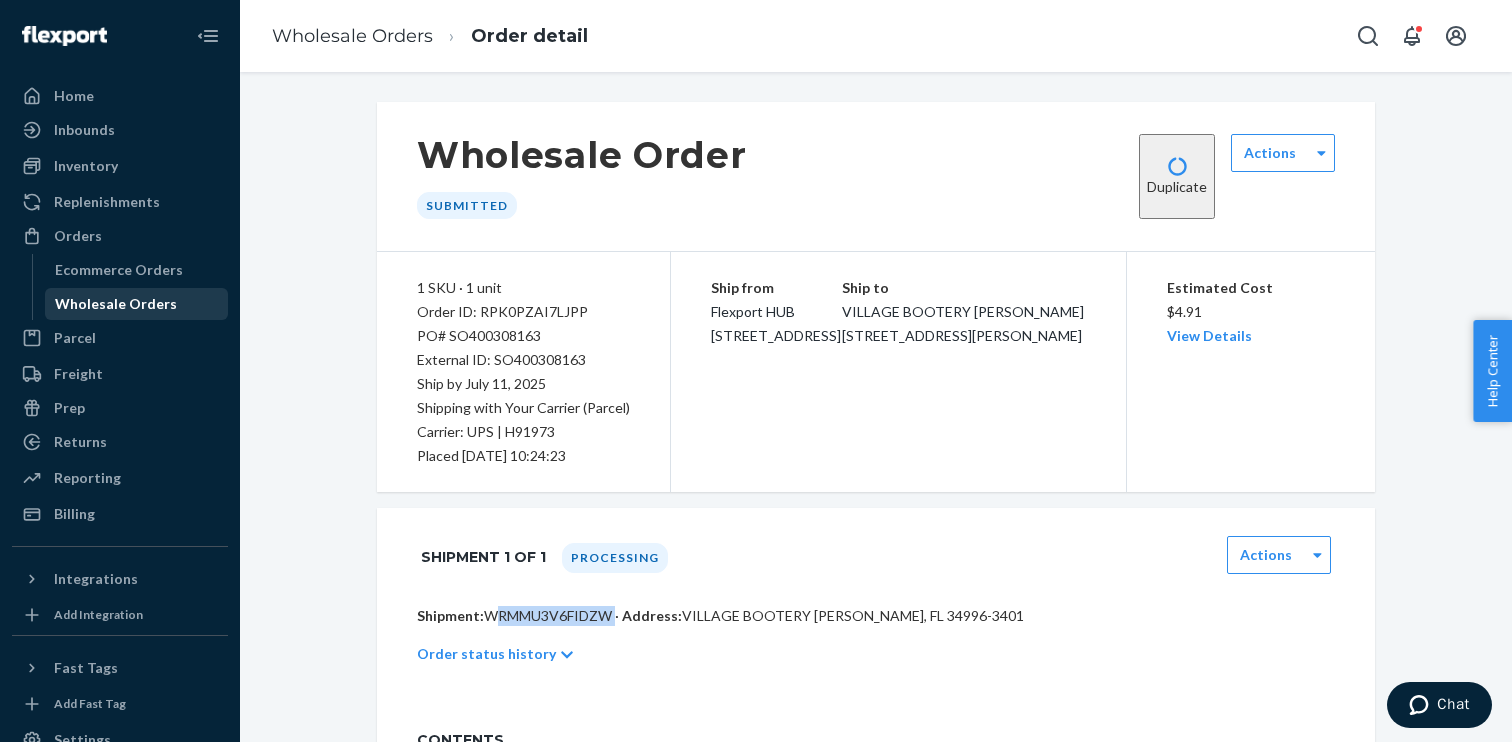 click on "Wholesale Orders" at bounding box center [116, 304] 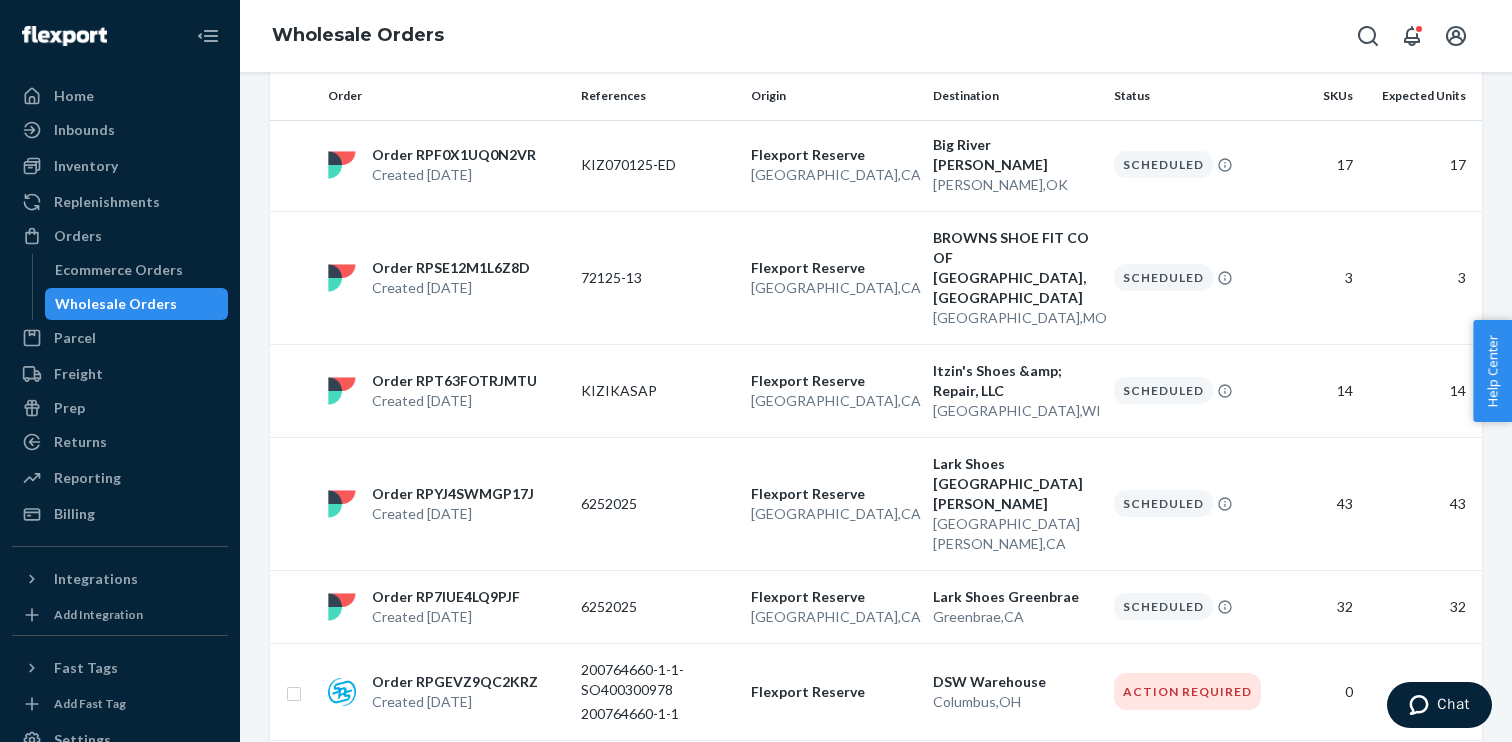 scroll, scrollTop: 1774, scrollLeft: 0, axis: vertical 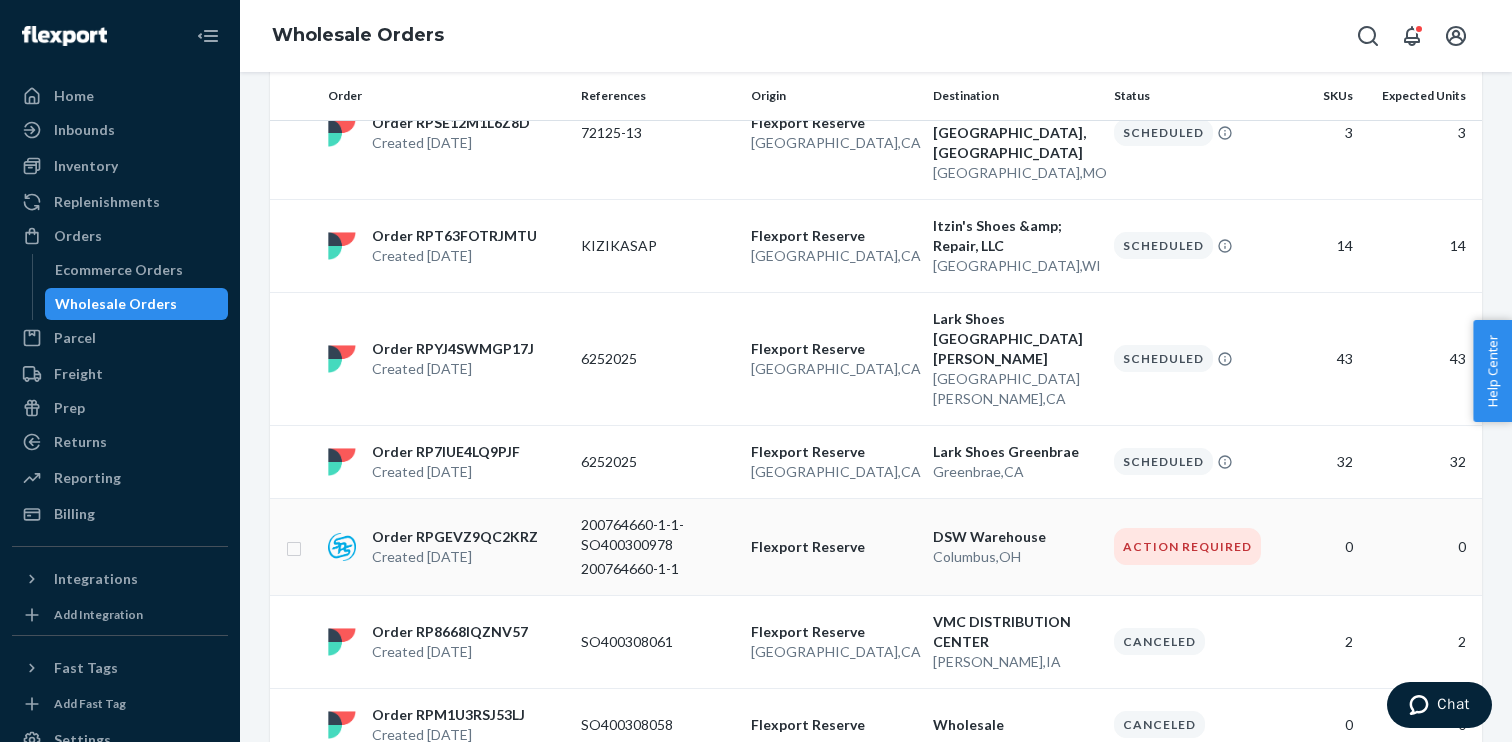 click on "Created [DATE]" at bounding box center (455, 557) 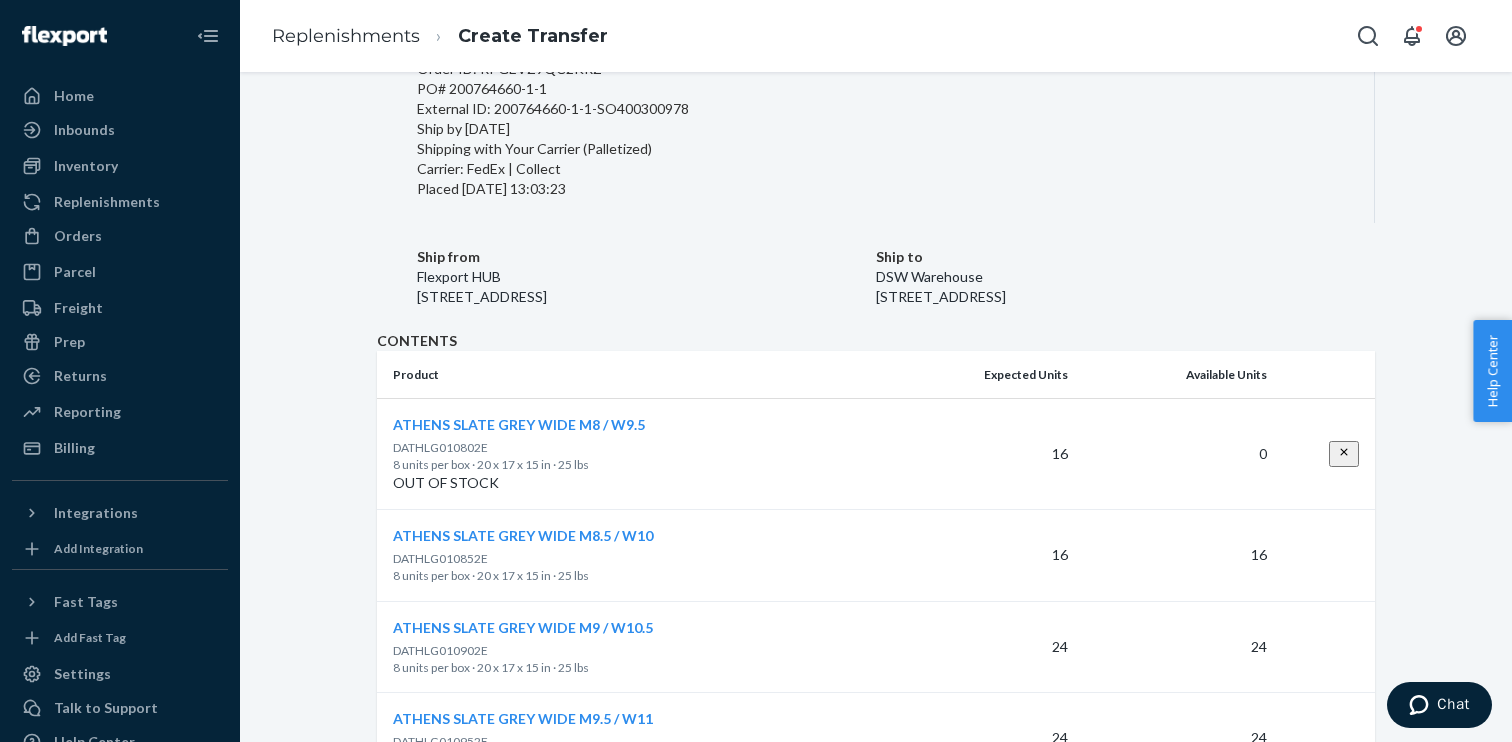 scroll, scrollTop: 374, scrollLeft: 0, axis: vertical 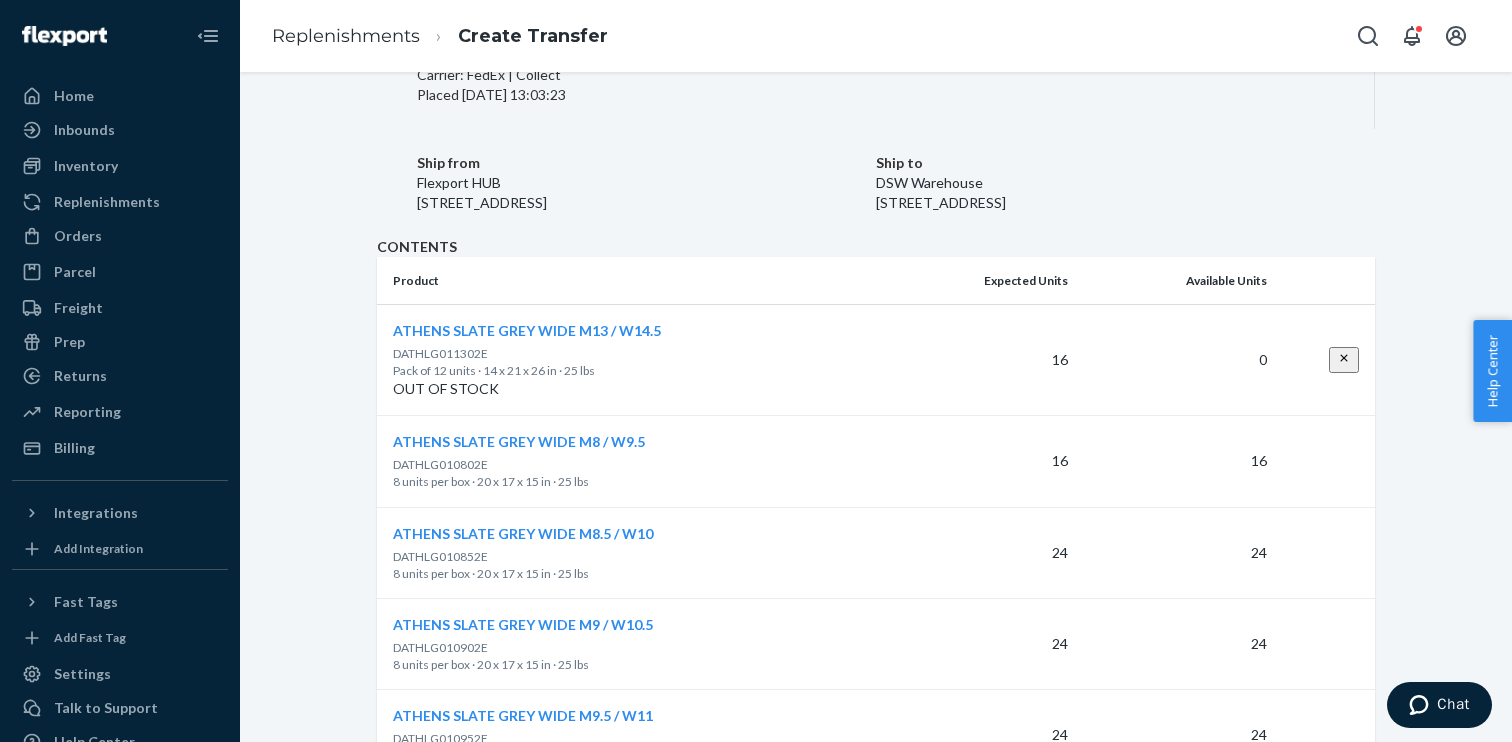 click on "DATHLG011302E" at bounding box center [440, 353] 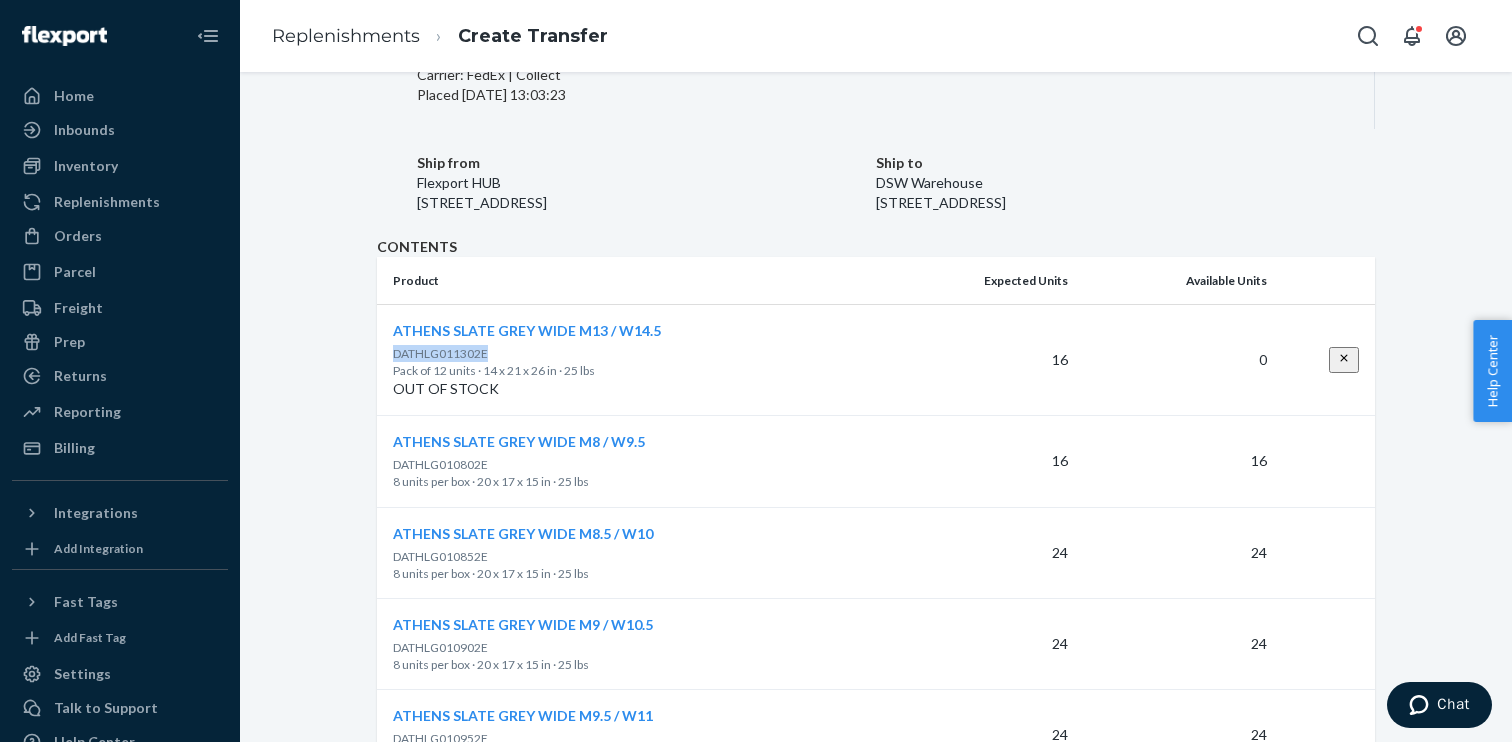 click on "DATHLG011302E" at bounding box center [440, 353] 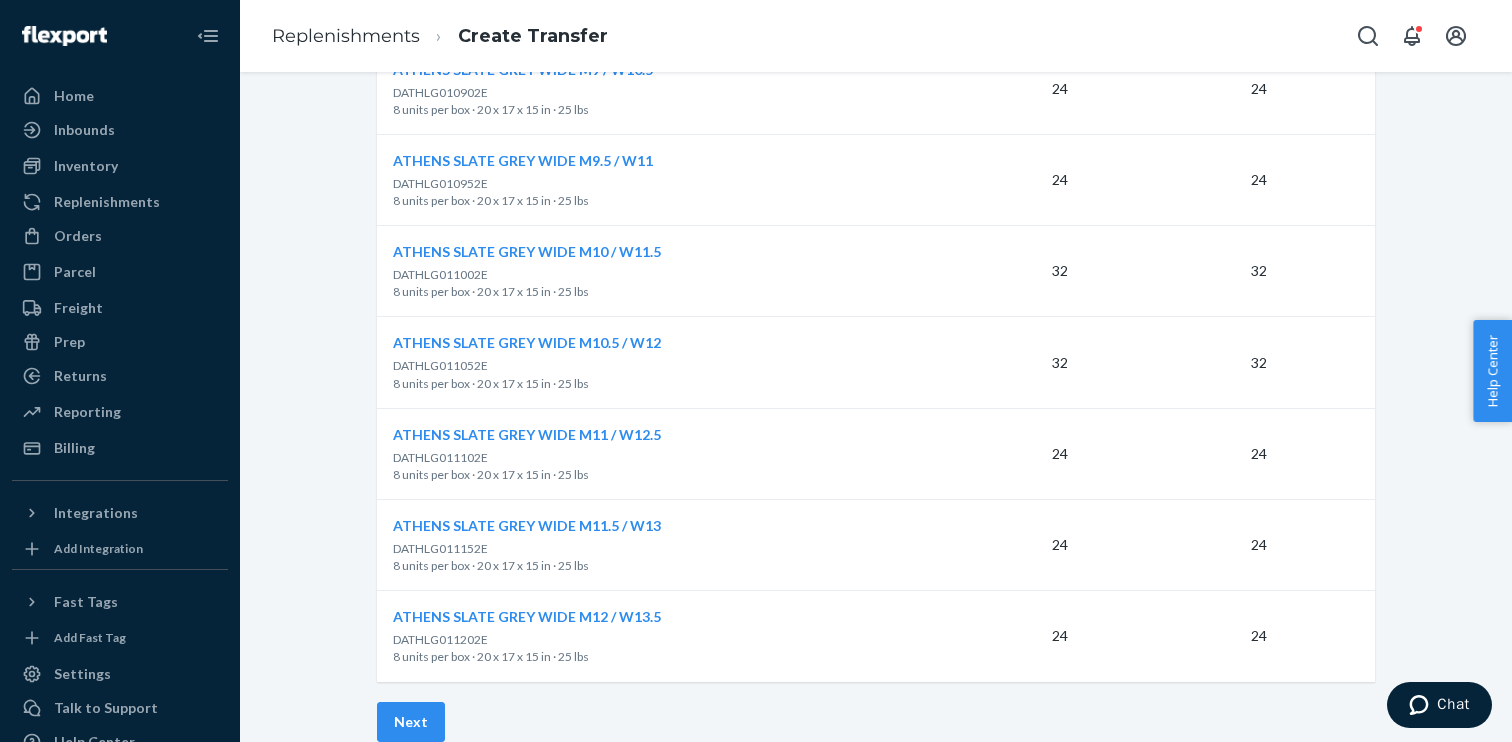 scroll, scrollTop: 0, scrollLeft: 0, axis: both 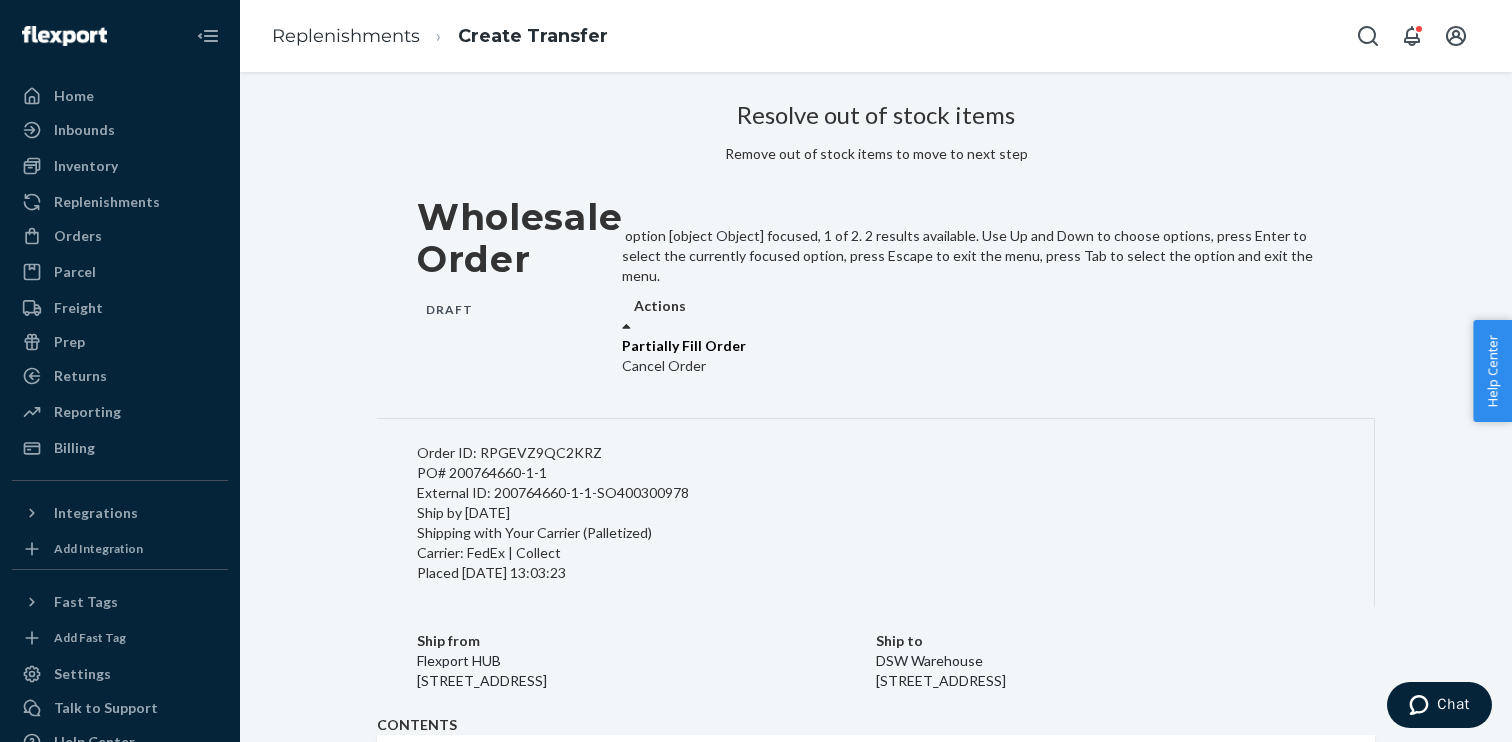 click on "Actions" at bounding box center (978, 316) 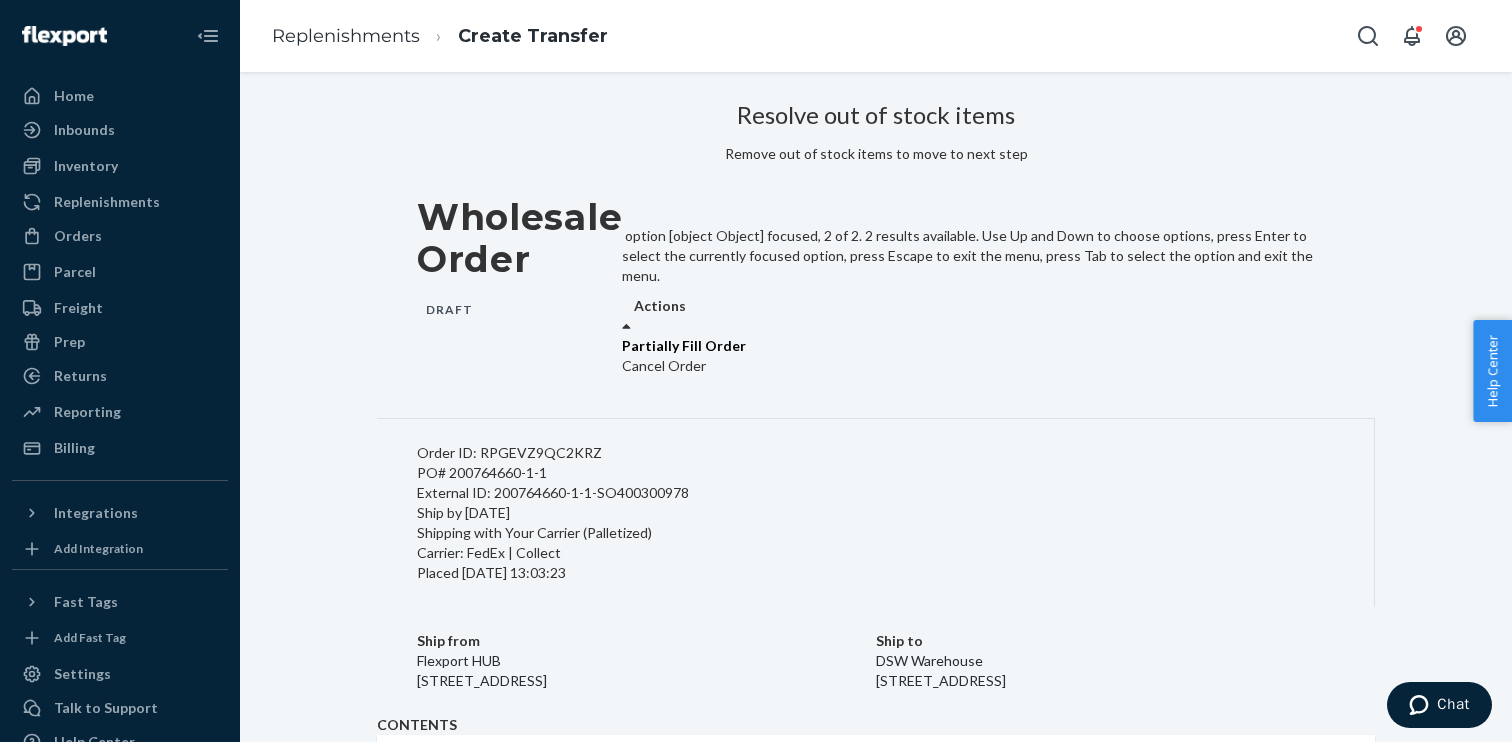 click on "Cancel Order" at bounding box center (978, 366) 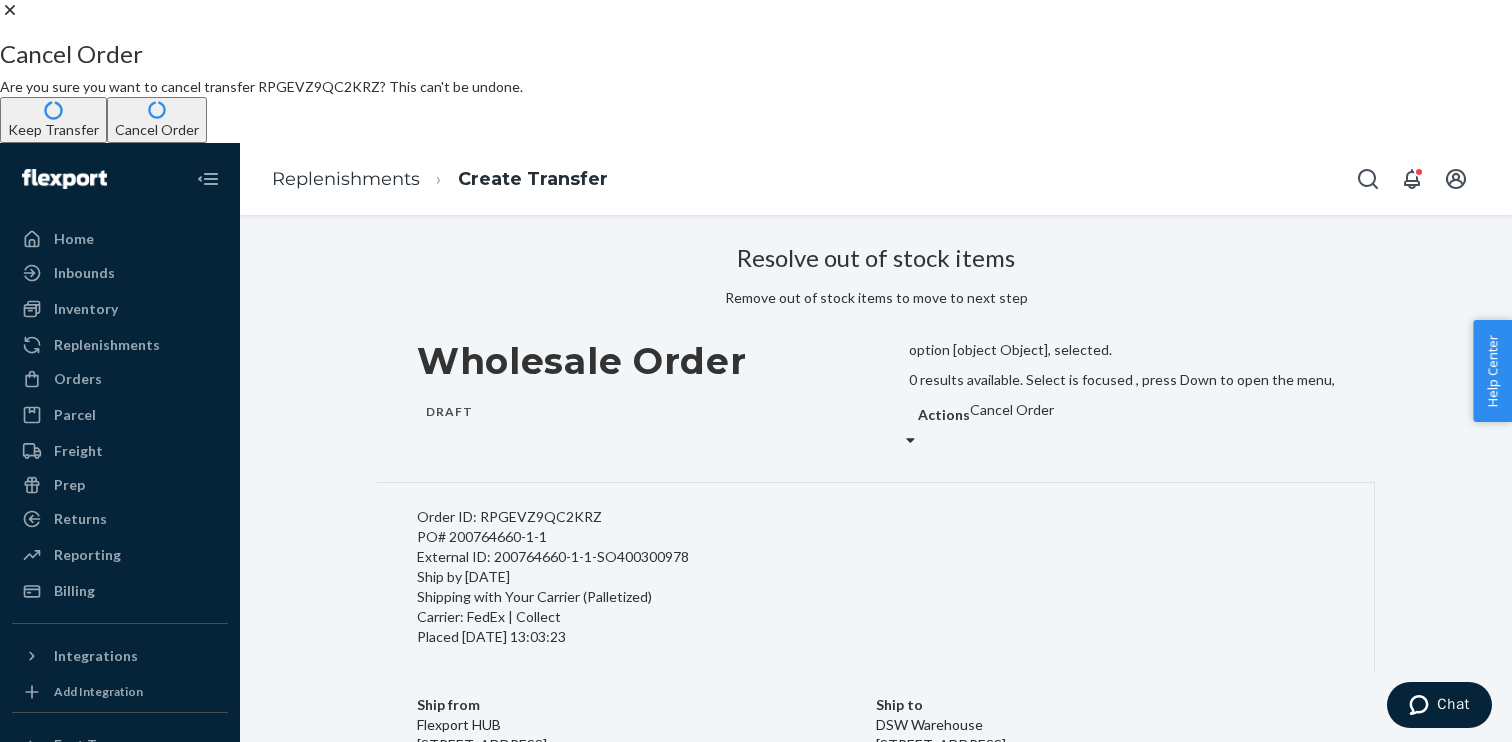 click on "Cancel Order" at bounding box center (157, 120) 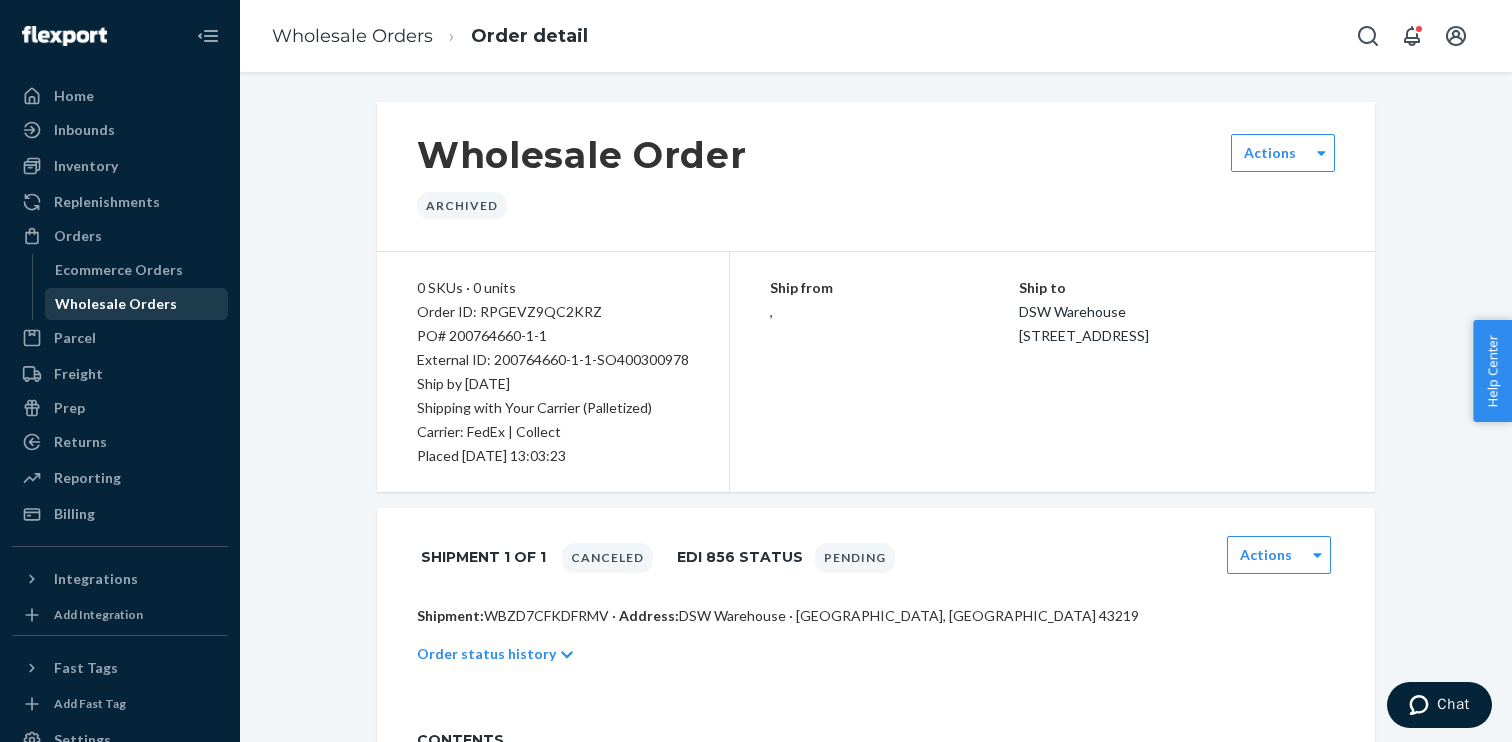 click on "Wholesale Orders" at bounding box center (137, 304) 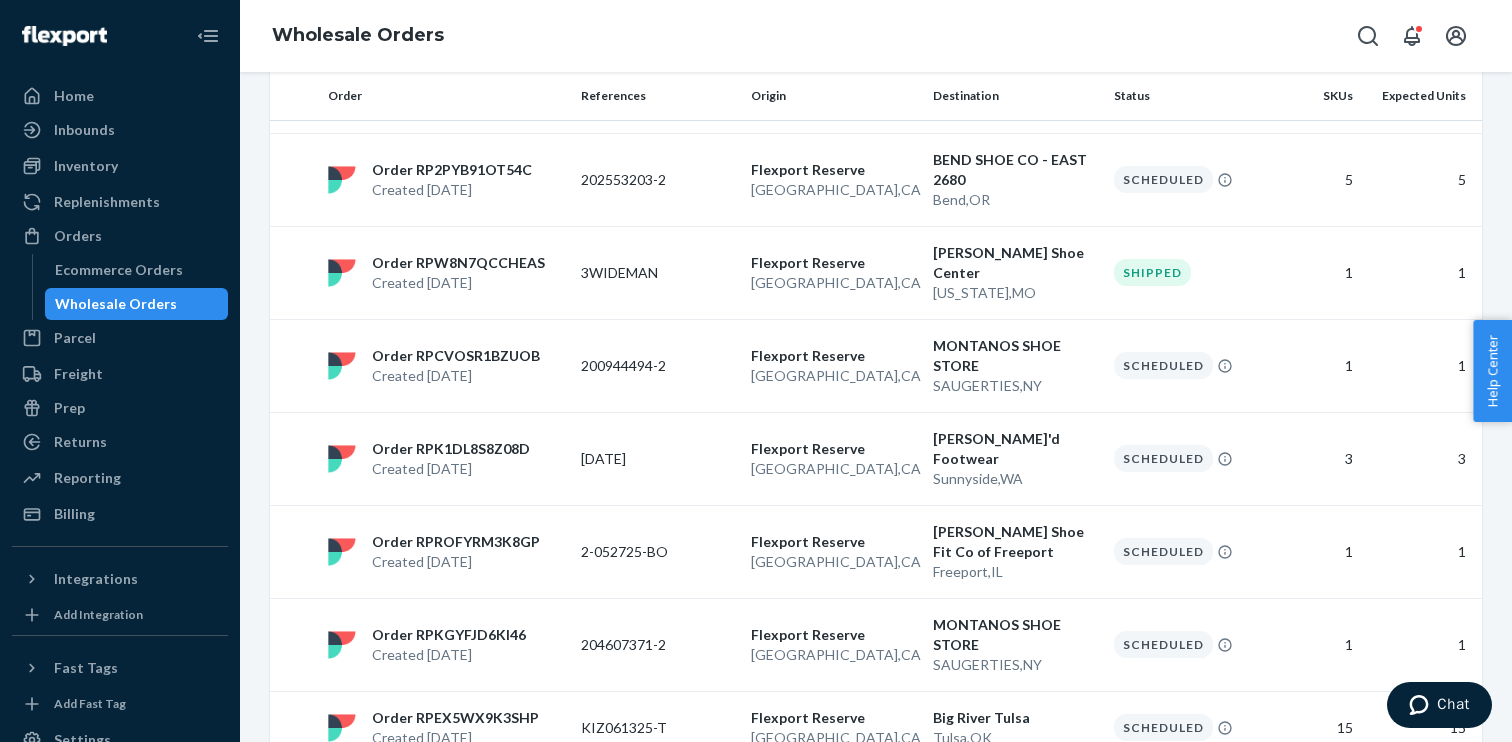 scroll, scrollTop: 0, scrollLeft: 0, axis: both 